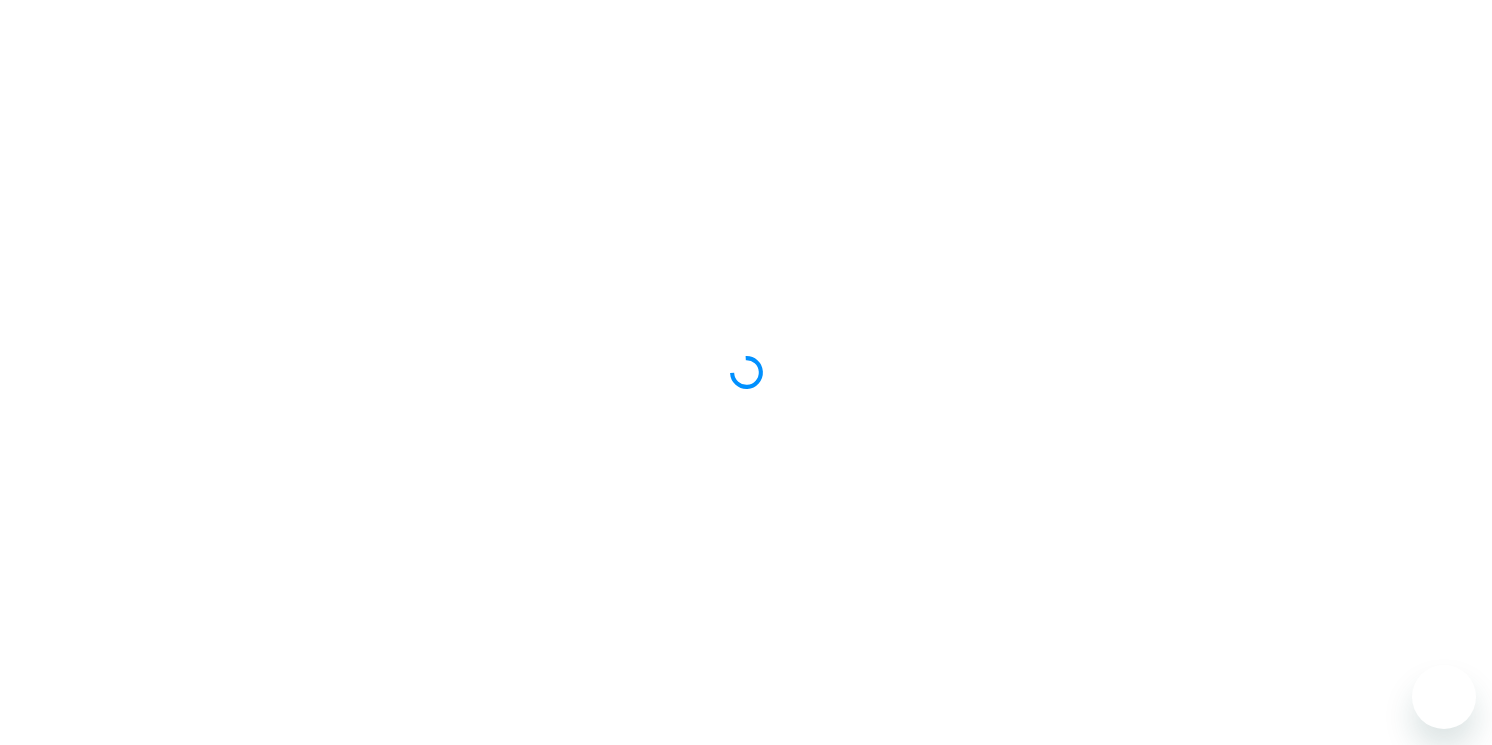 scroll, scrollTop: 0, scrollLeft: 0, axis: both 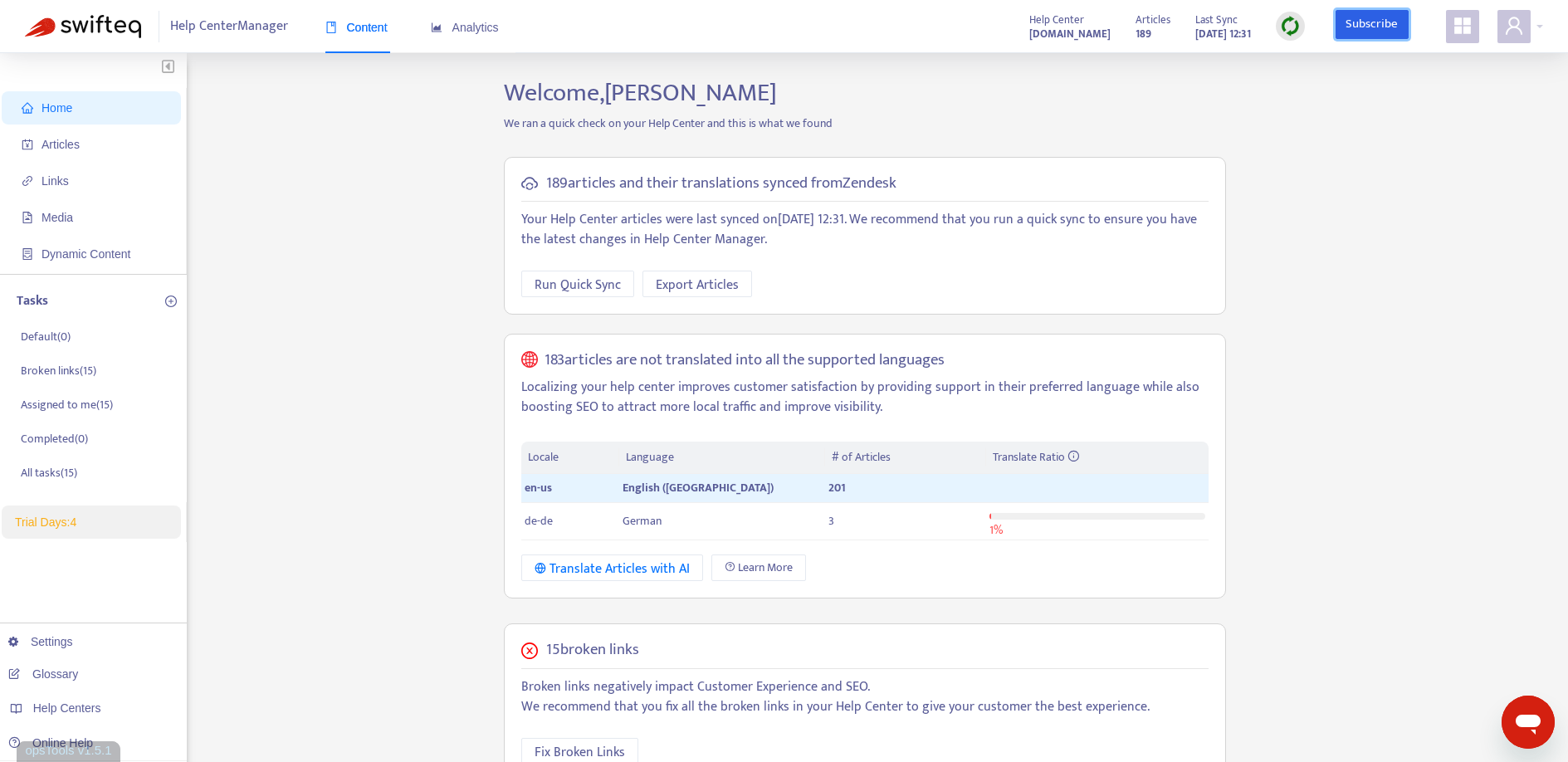click on "Subscribe" at bounding box center [1372, 25] 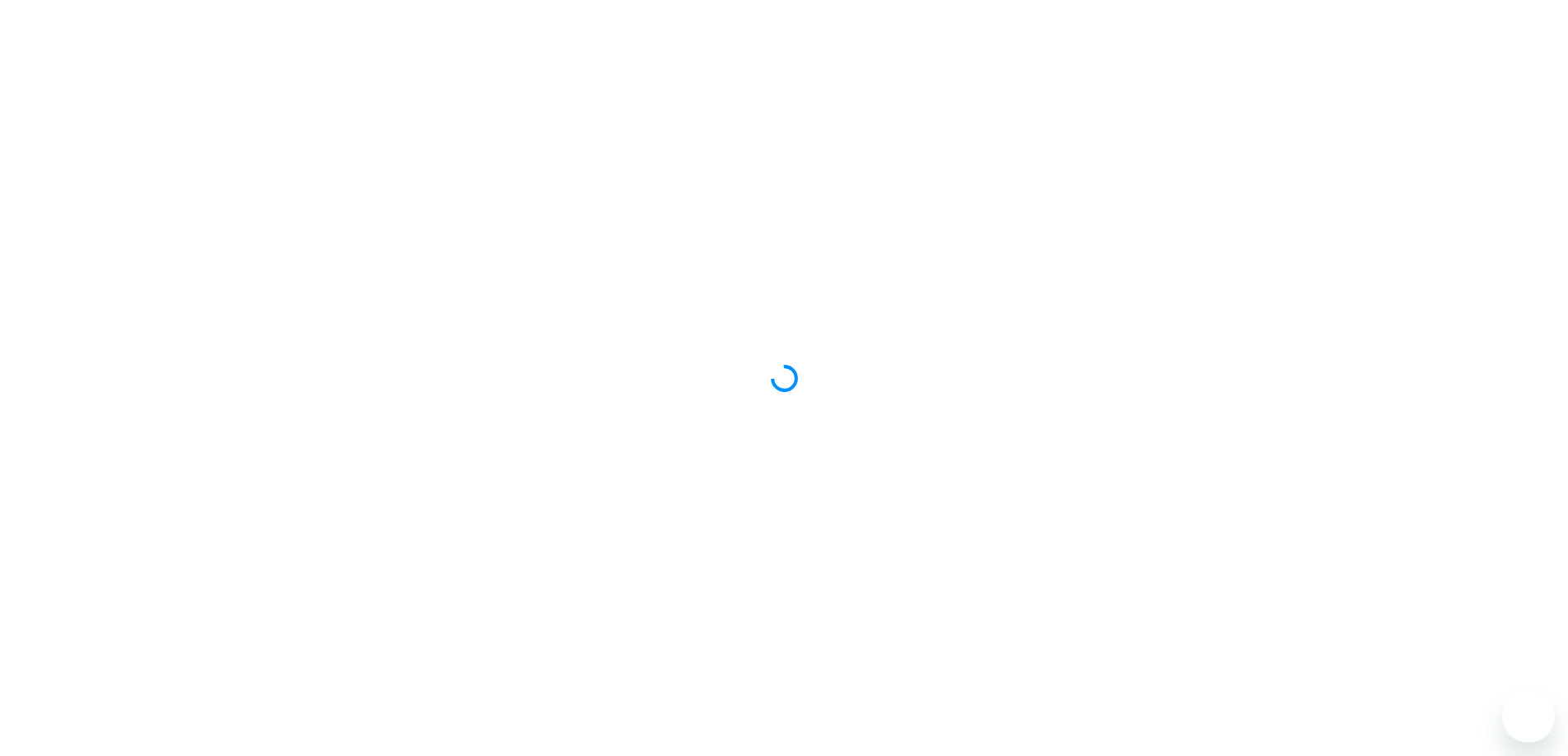 scroll, scrollTop: 0, scrollLeft: 0, axis: both 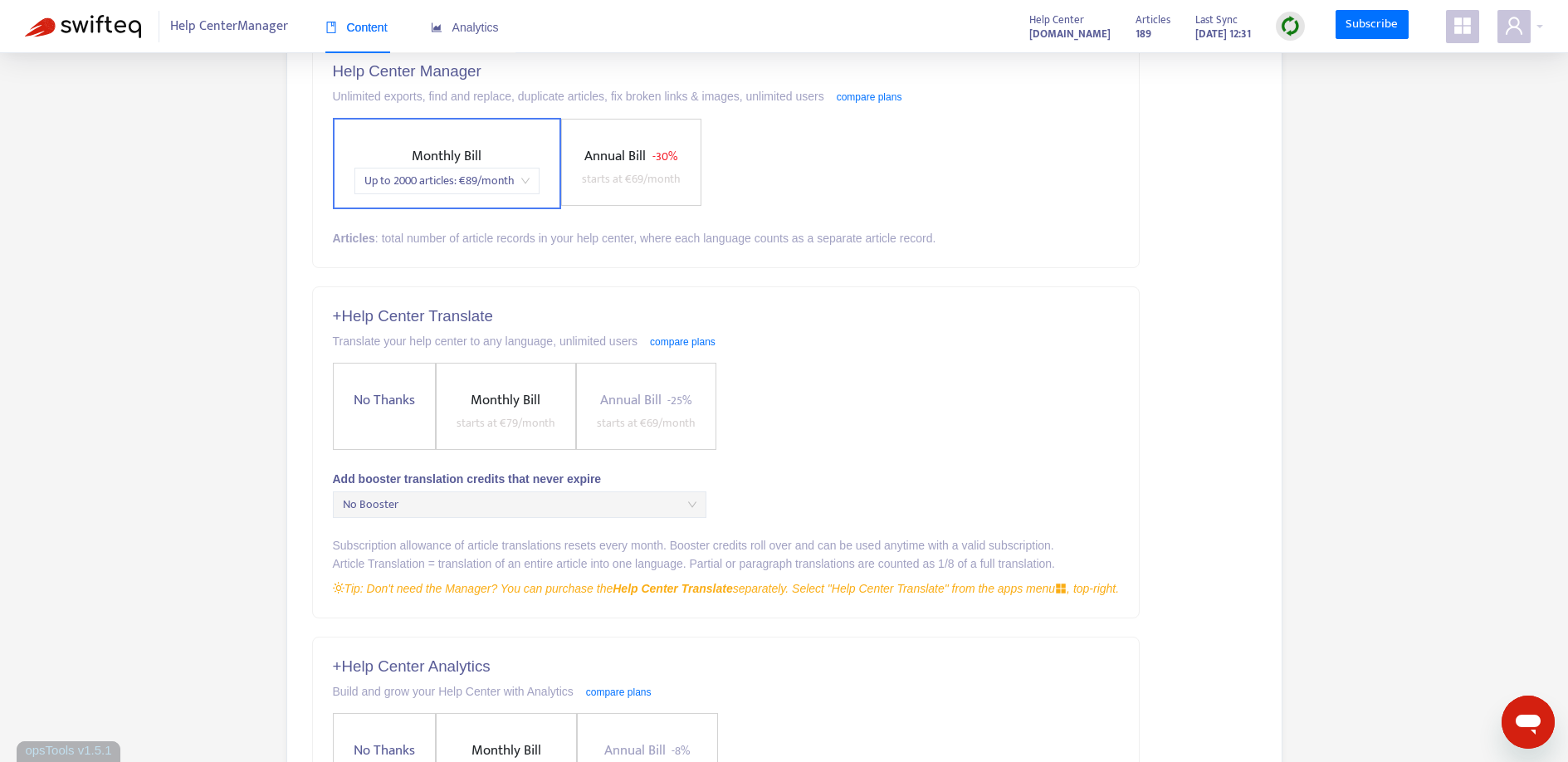 click on "+  Help Center Translate Translate your help center to any language, unlimited users compare plans No Thanks Monthly Bill starts at € 79 /month Annual Bill - 25% starts at € 69 /month Add booster translation credits that never expire No Booster Subscription allowance of article translations resets every month. Booster credits roll over and can be used anytime with a valid subscription. Article Translation = translation of an entire article into one language. Partial or paragraph translations are counted as 1/8 of a full translation.  Tip: Don't need the Manager? You can purchase the  Help Center Translate  separately. Select "Help Center Translate" from the apps menu  , top-right." at bounding box center [726, 452] 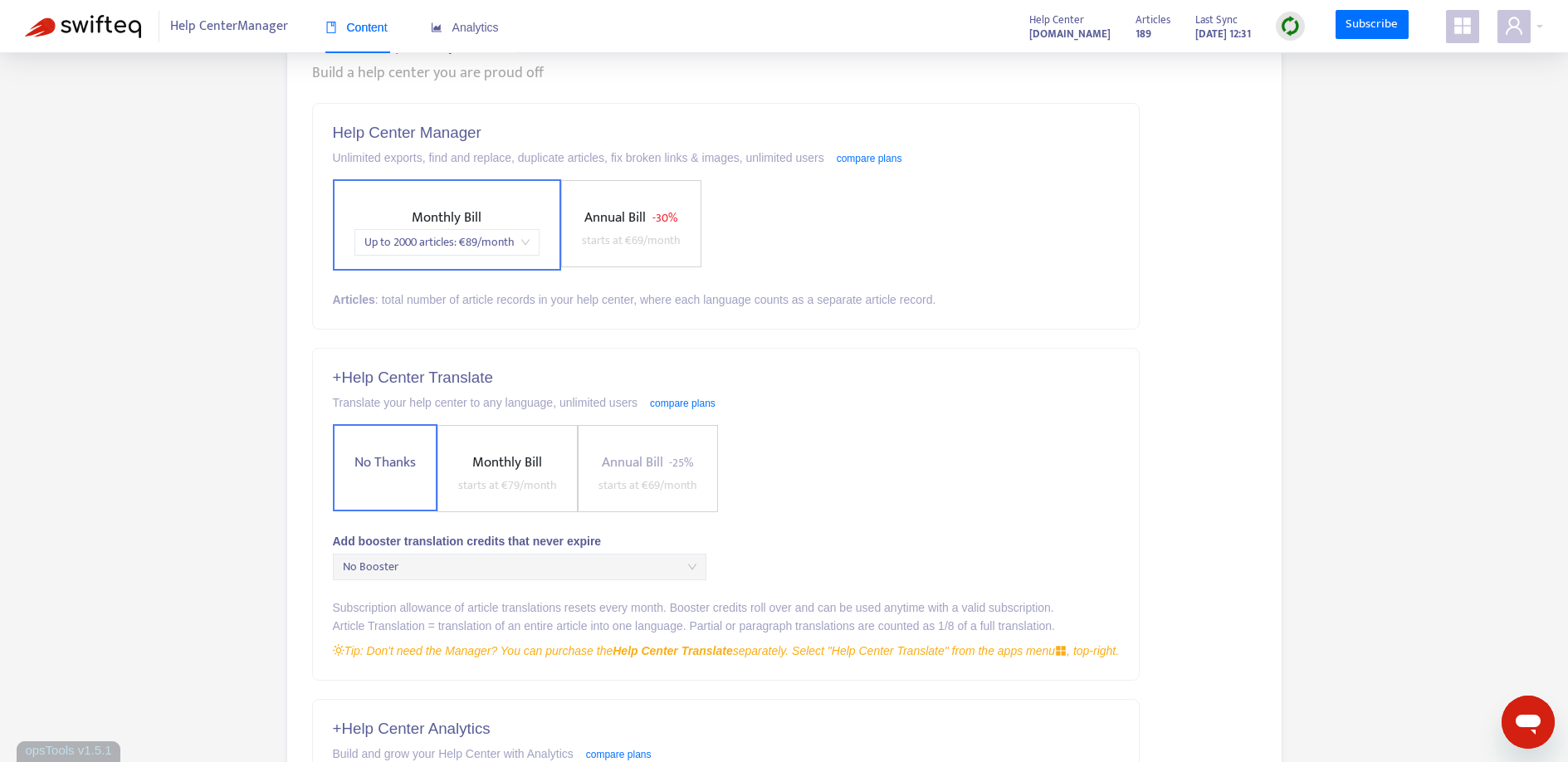 scroll, scrollTop: 425, scrollLeft: 0, axis: vertical 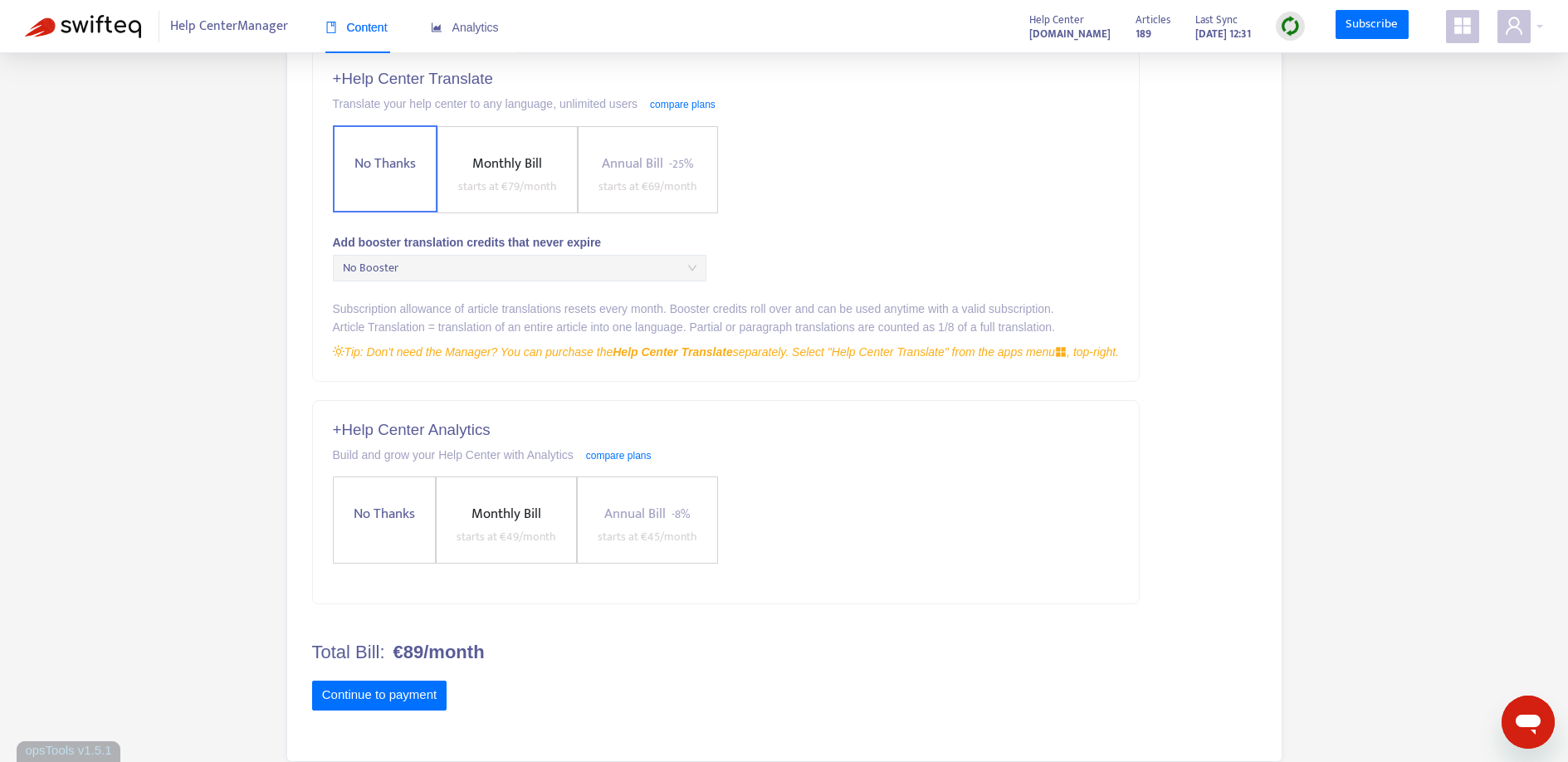 click on "No Thanks" at bounding box center [384, 514] 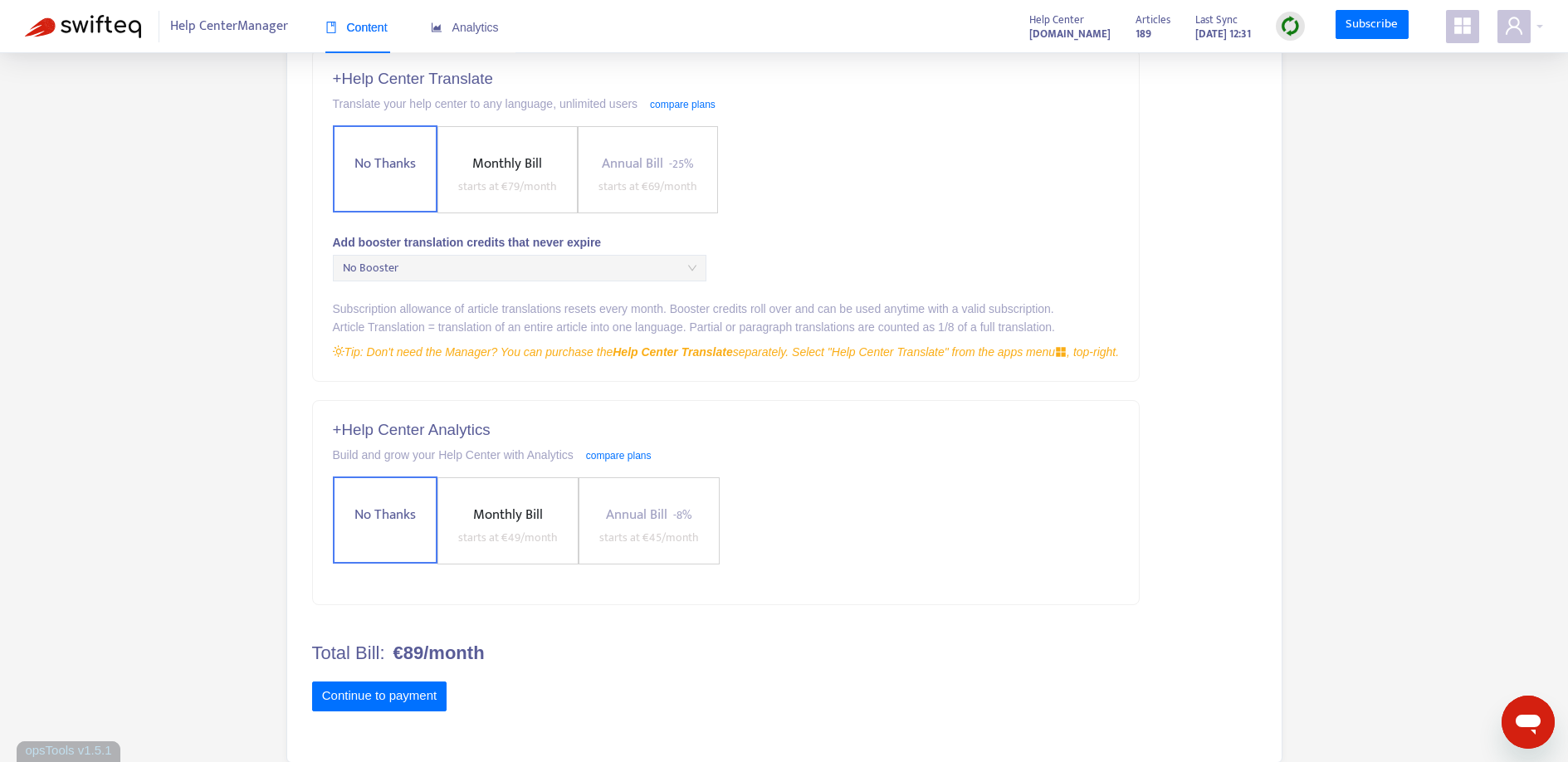 scroll, scrollTop: 426, scrollLeft: 0, axis: vertical 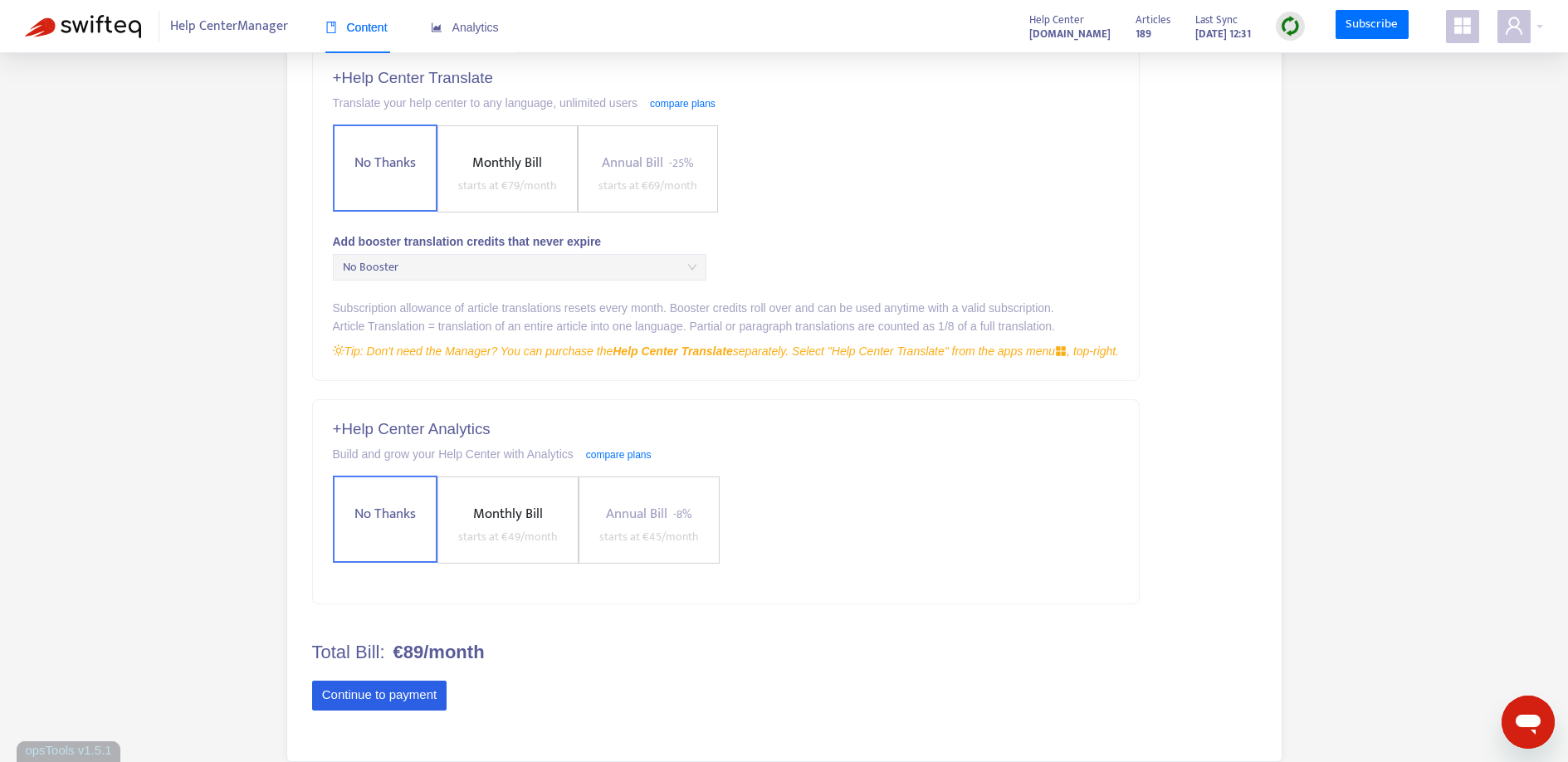 click on "Continue to payment" at bounding box center (379, 696) 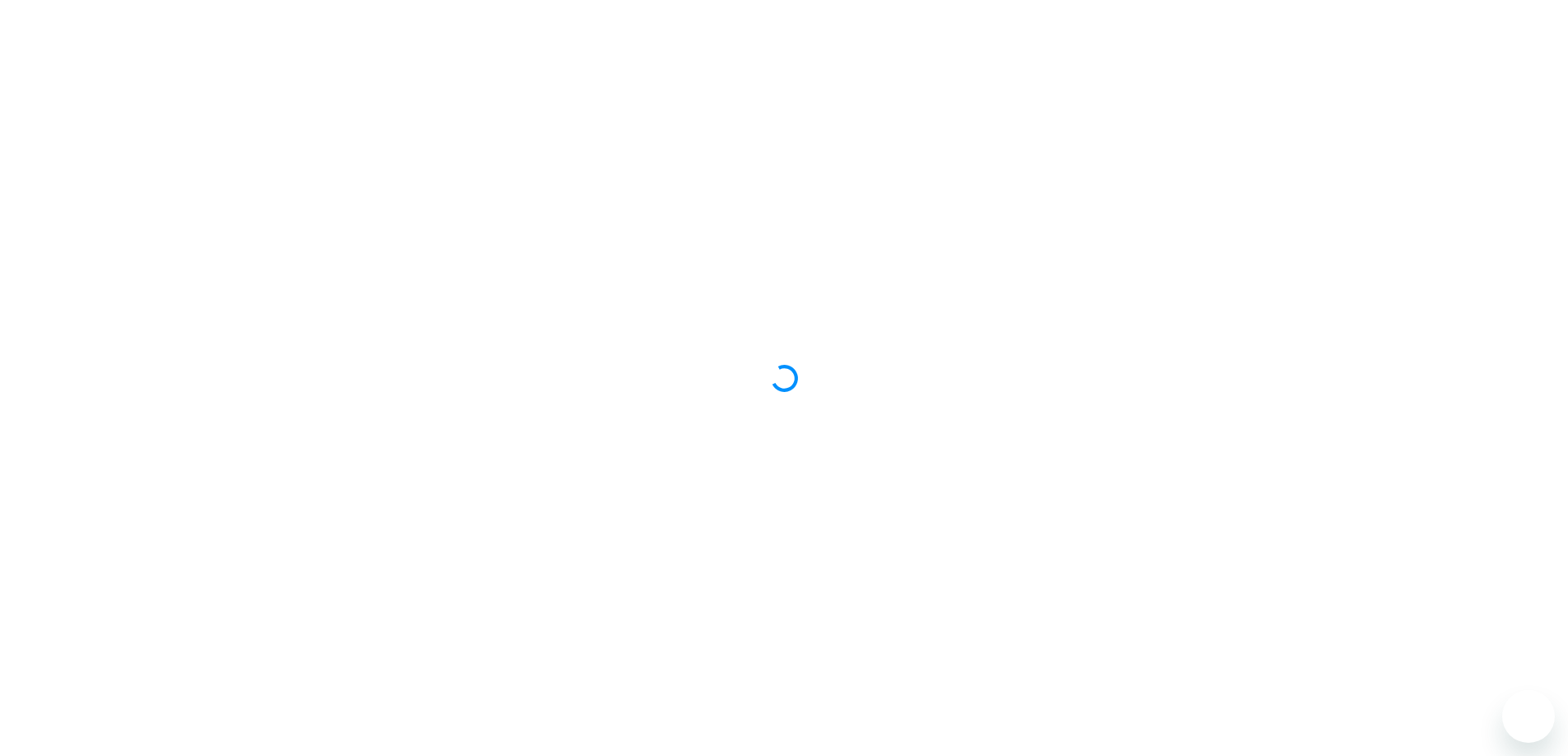 scroll, scrollTop: 0, scrollLeft: 0, axis: both 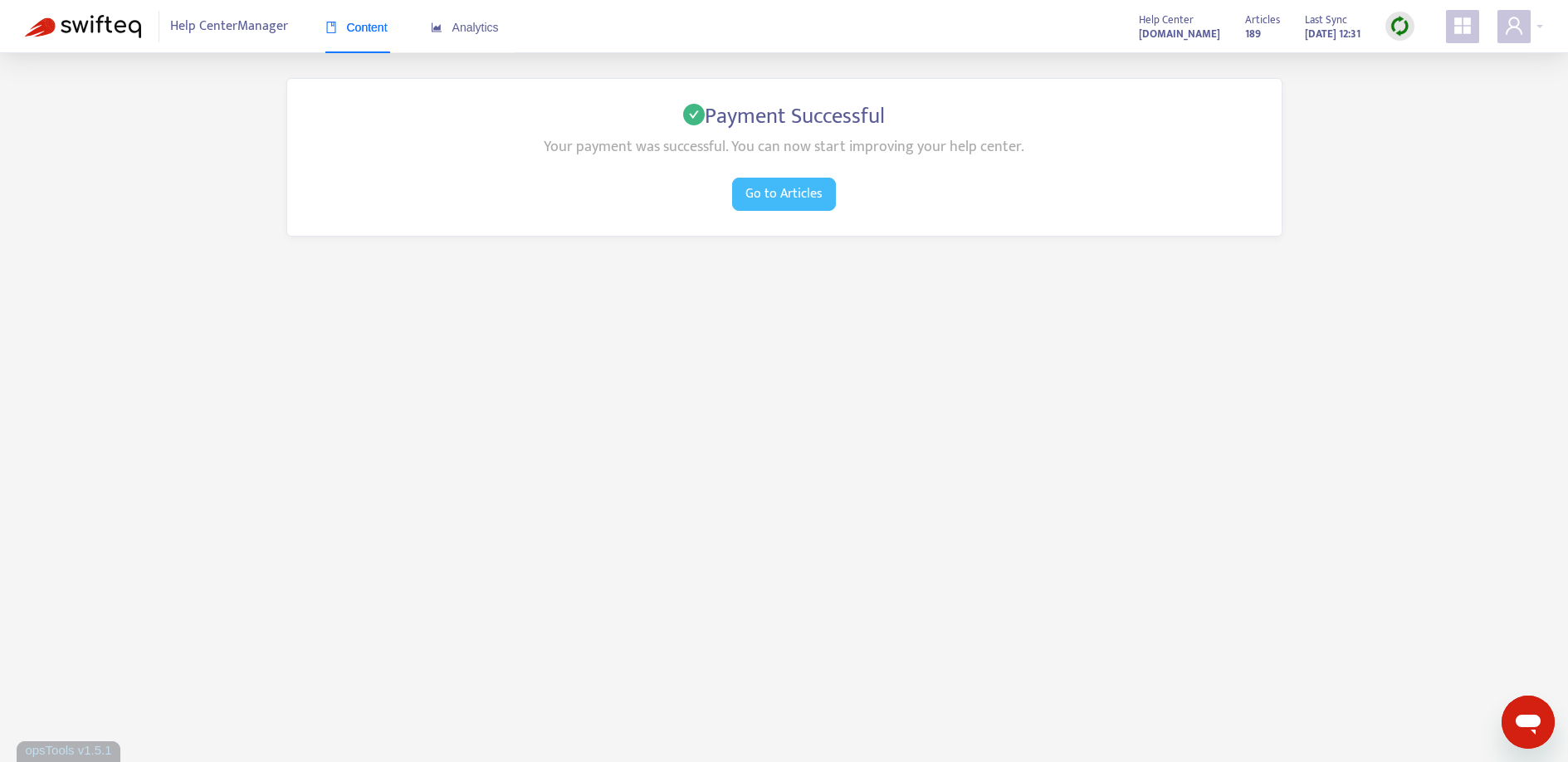 click on "Go to Articles" at bounding box center (784, 193) 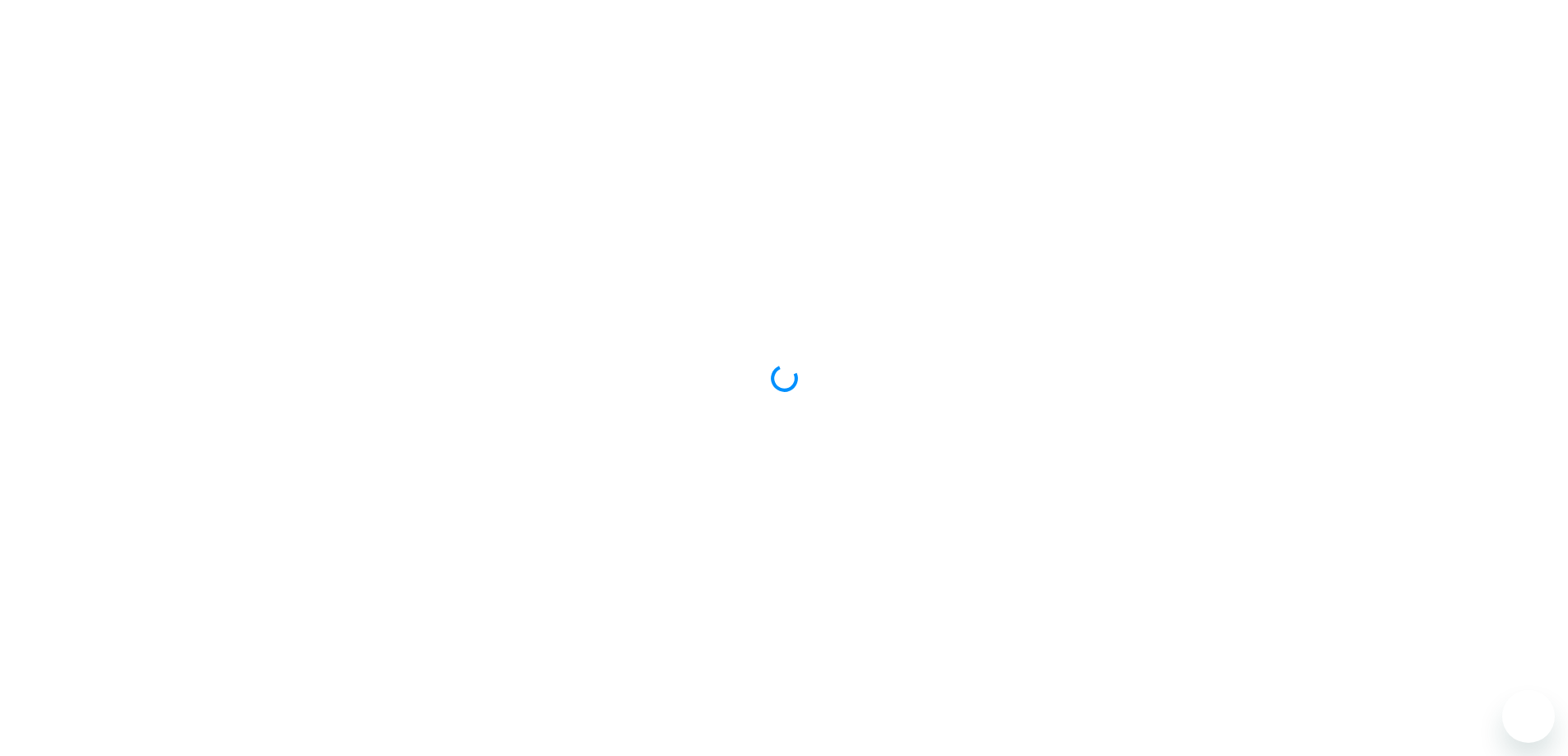 scroll, scrollTop: 0, scrollLeft: 0, axis: both 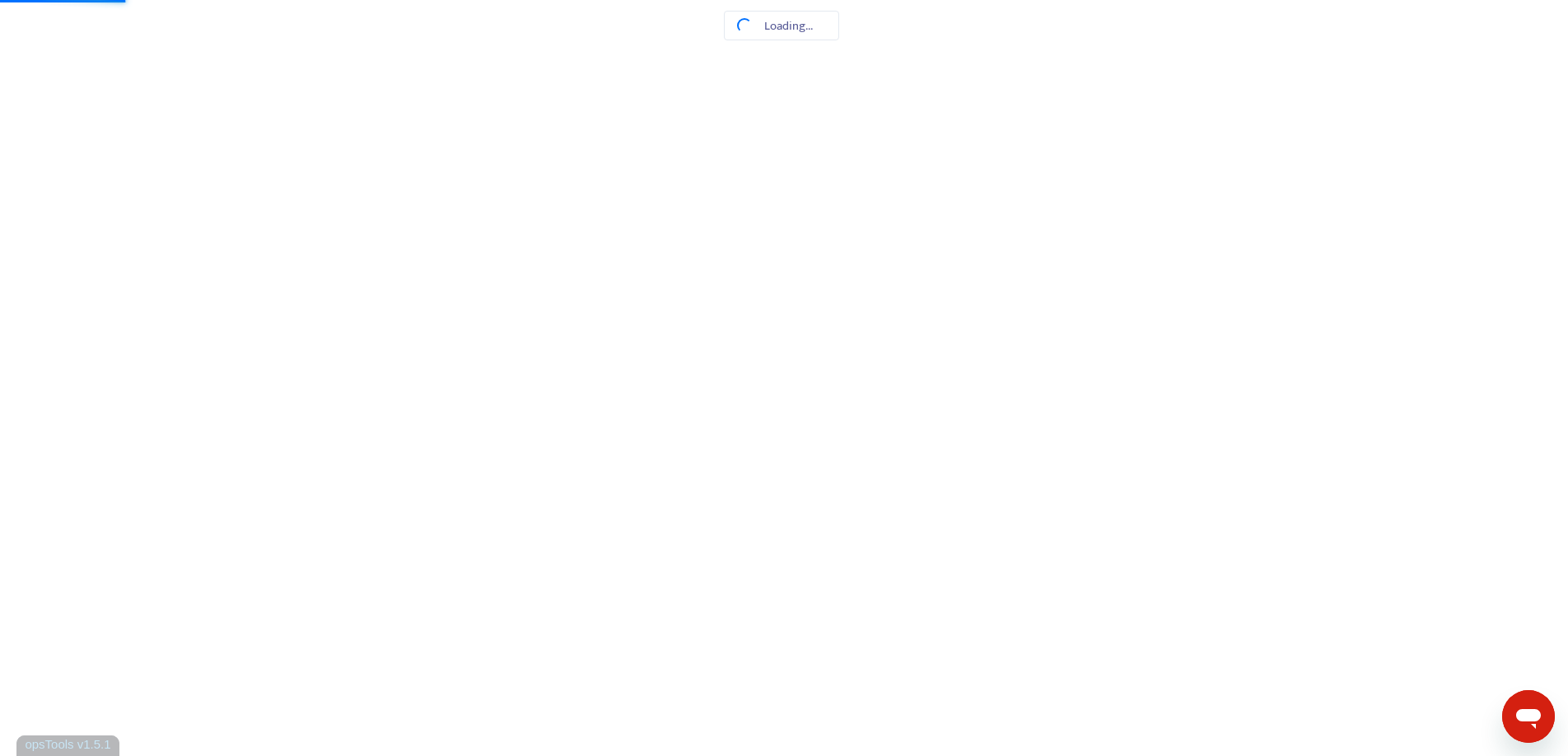 click at bounding box center (784, 0) 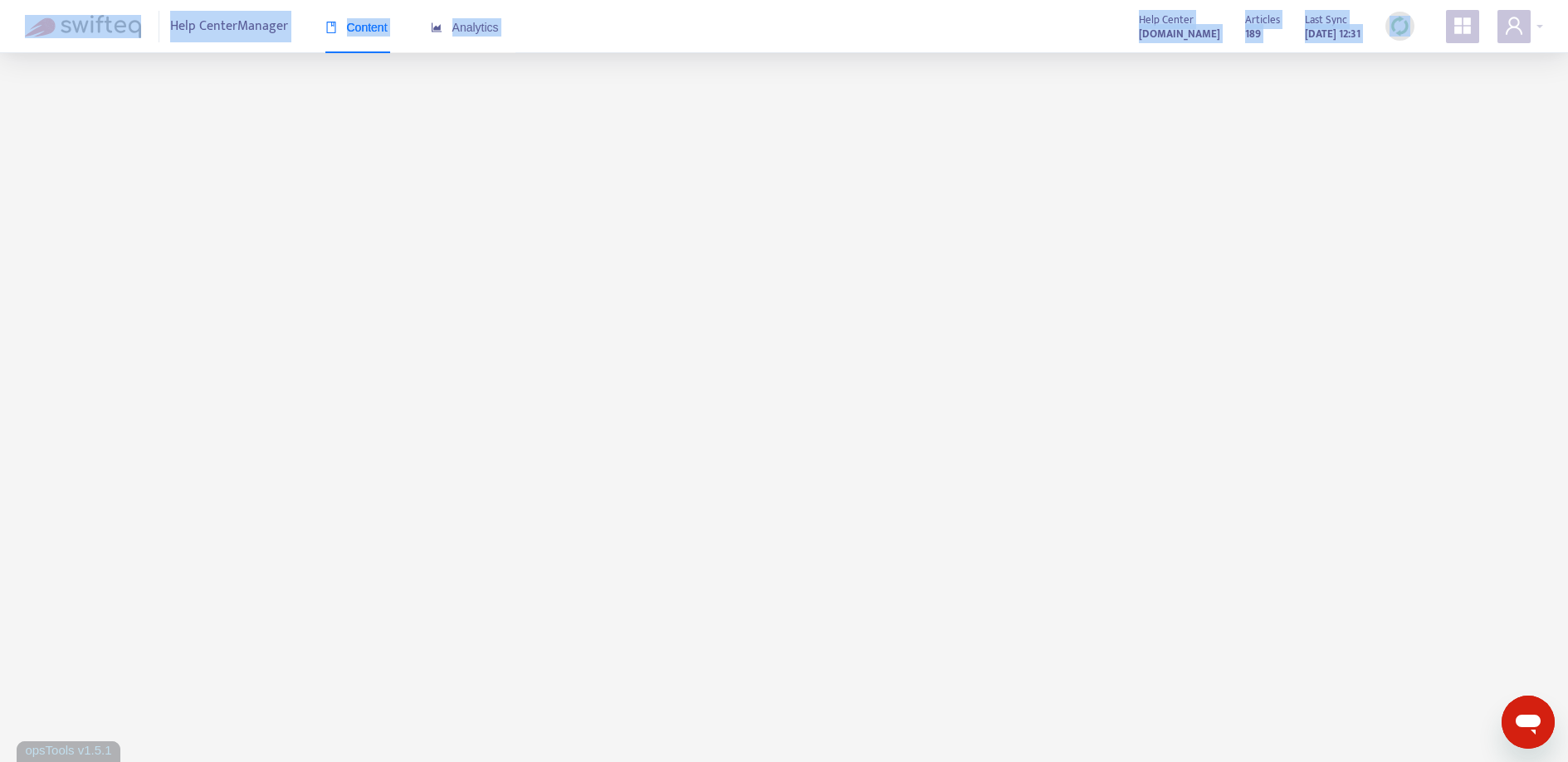 click at bounding box center [1520, 27] 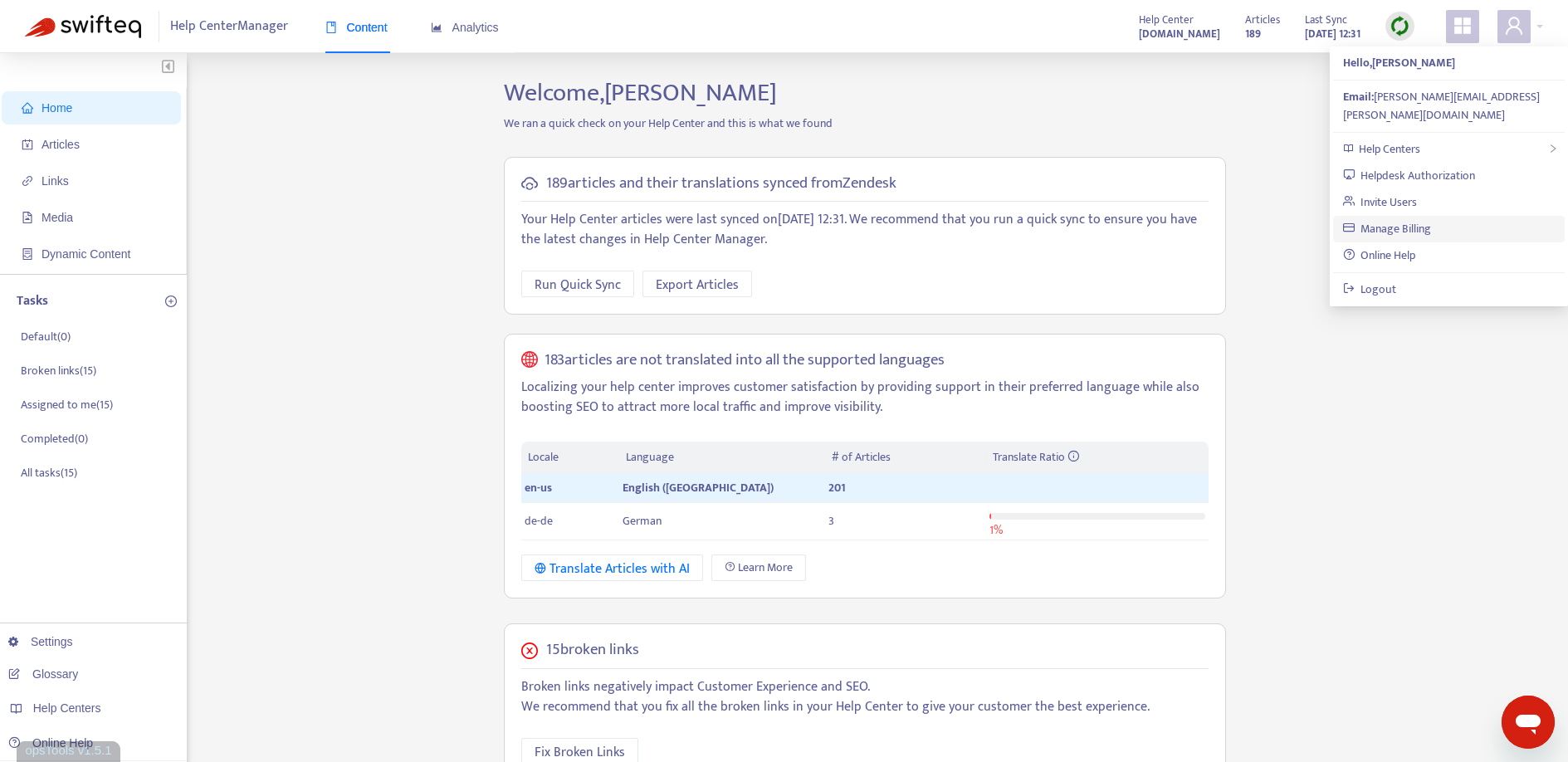 click on "Manage Billing" at bounding box center (1387, 228) 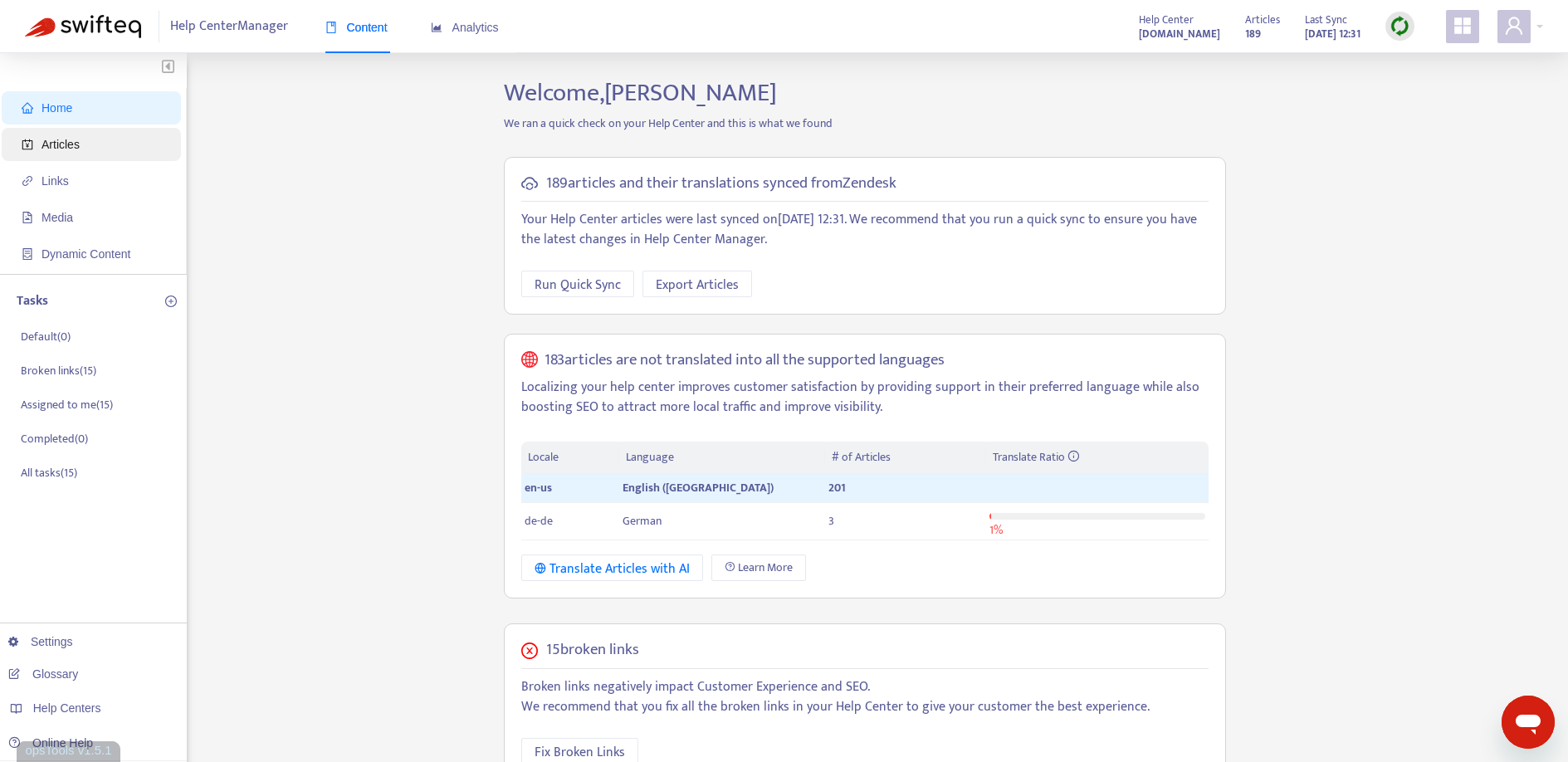 click on "Articles" at bounding box center [61, 144] 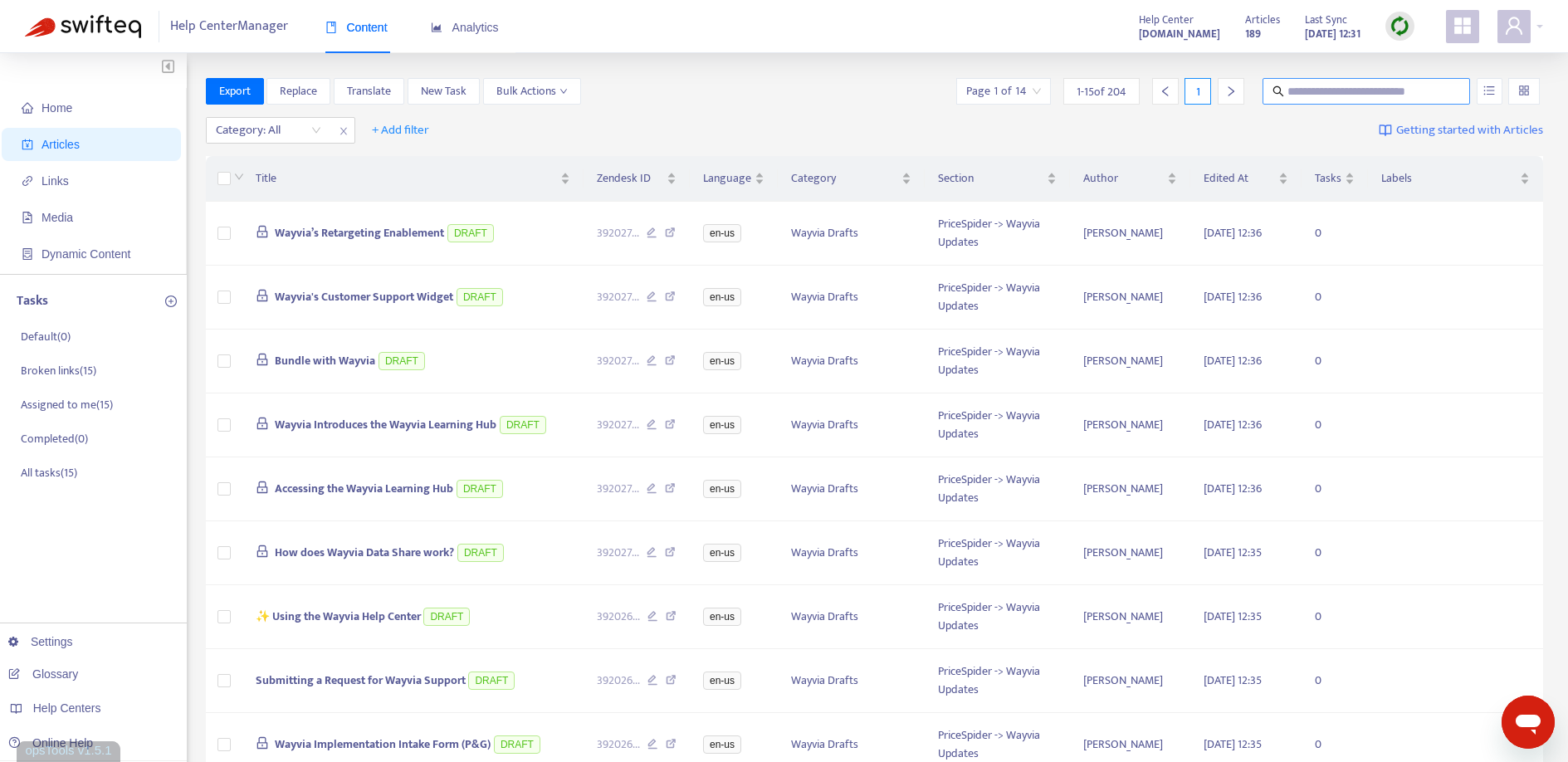 drag, startPoint x: 1424, startPoint y: 87, endPoint x: 1426, endPoint y: 95, distance: 8.246211 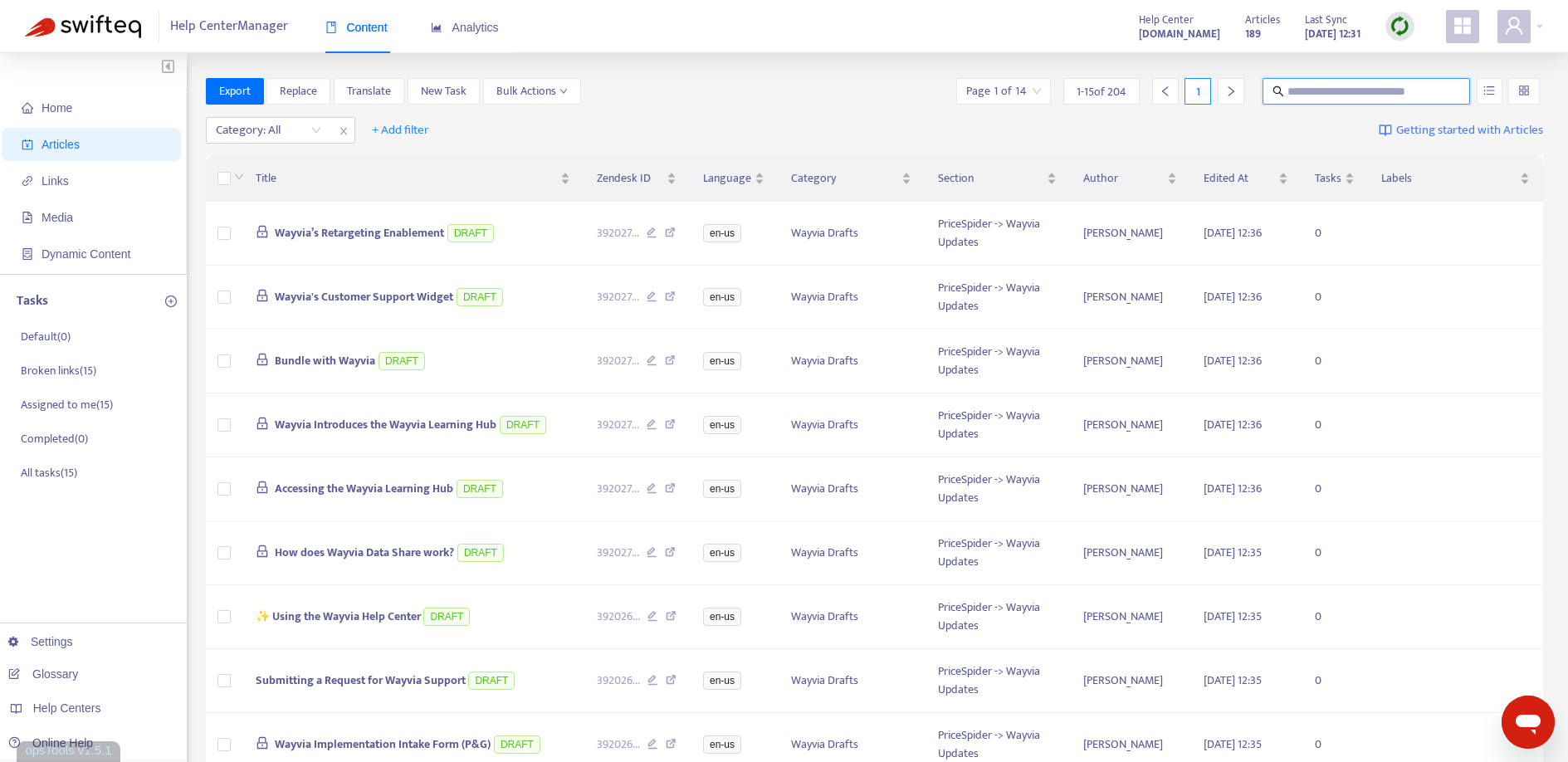 click at bounding box center [1367, 91] 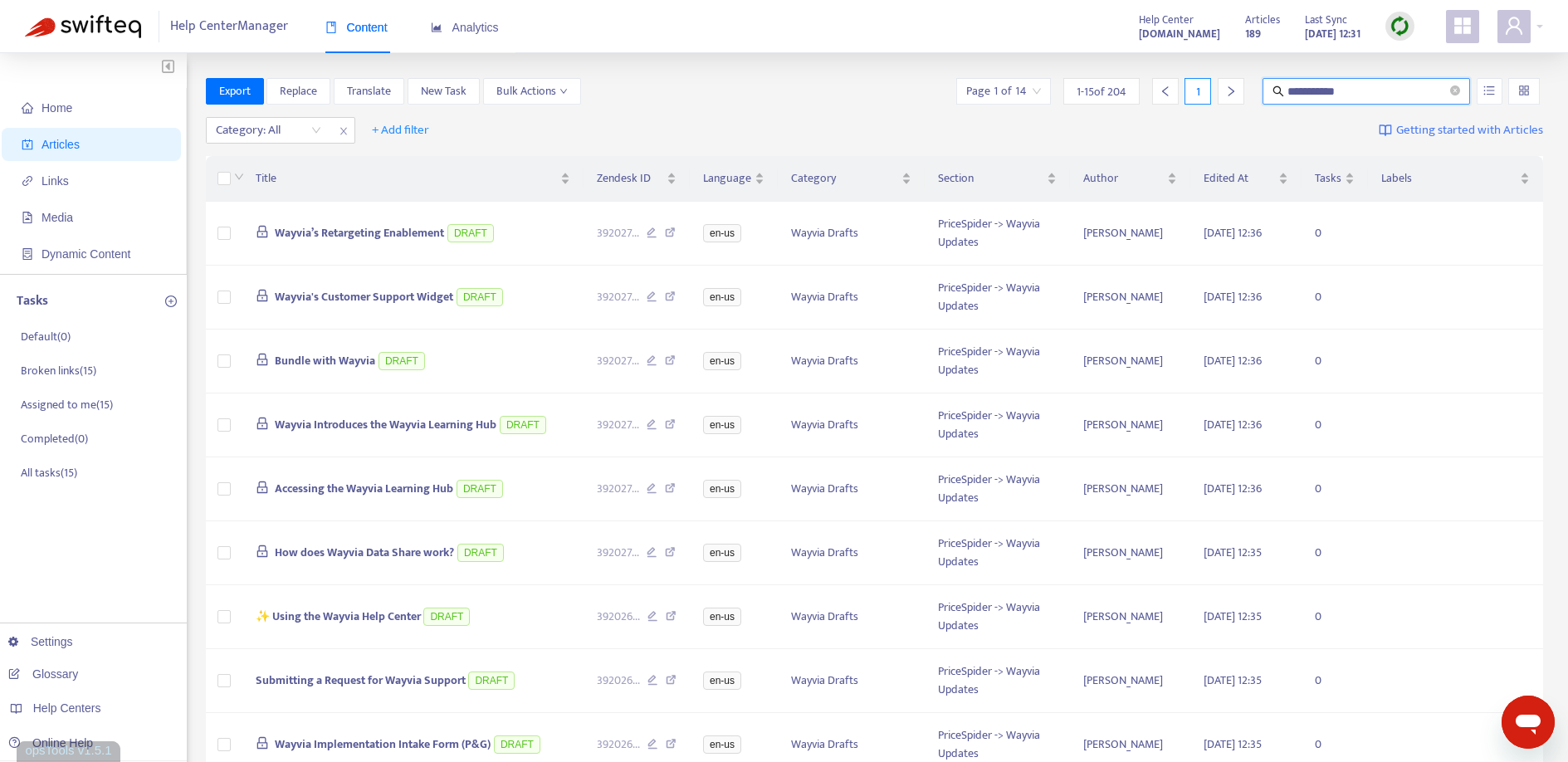 type on "**********" 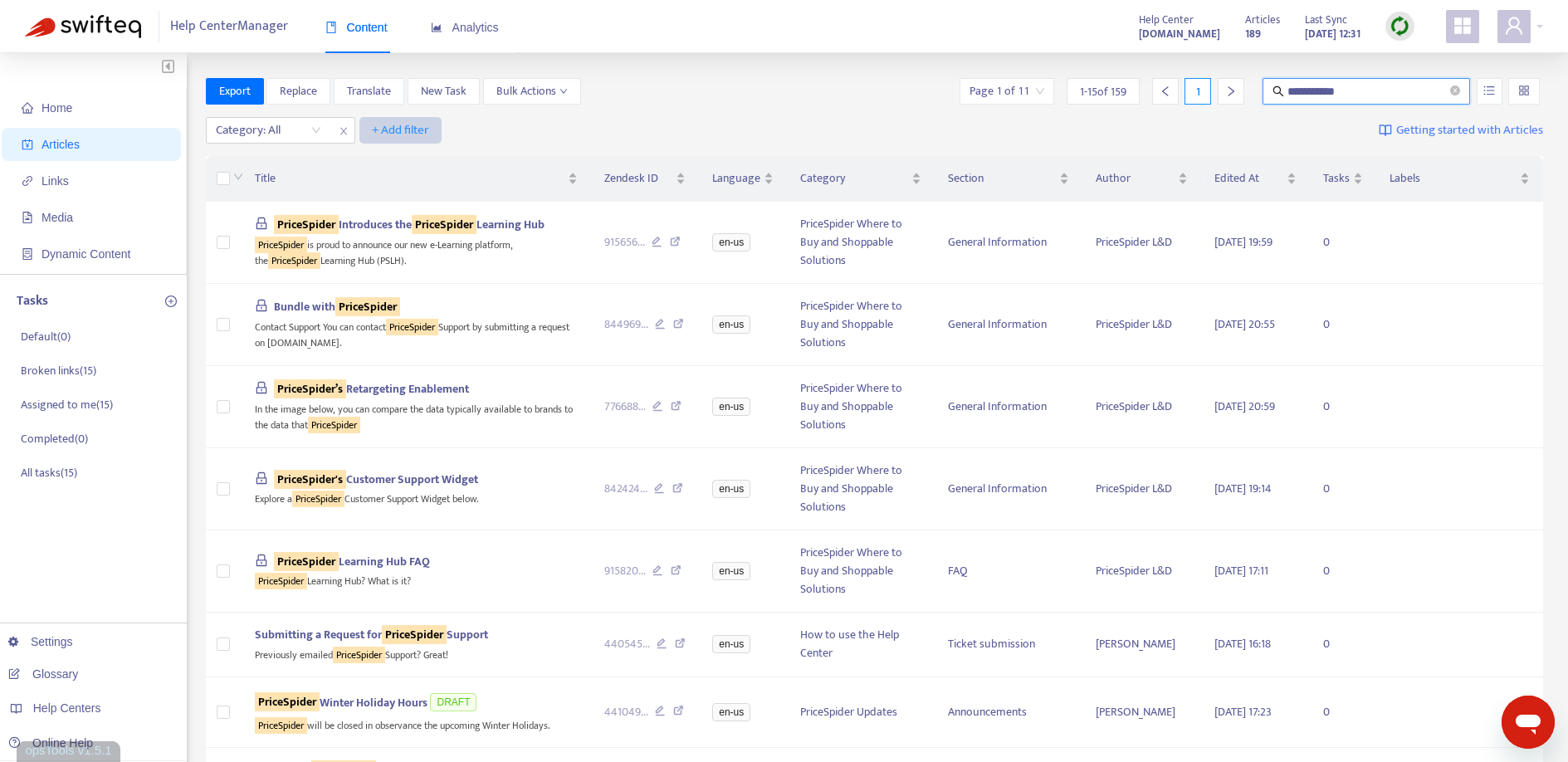 click on "+ Add filter" at bounding box center [400, 130] 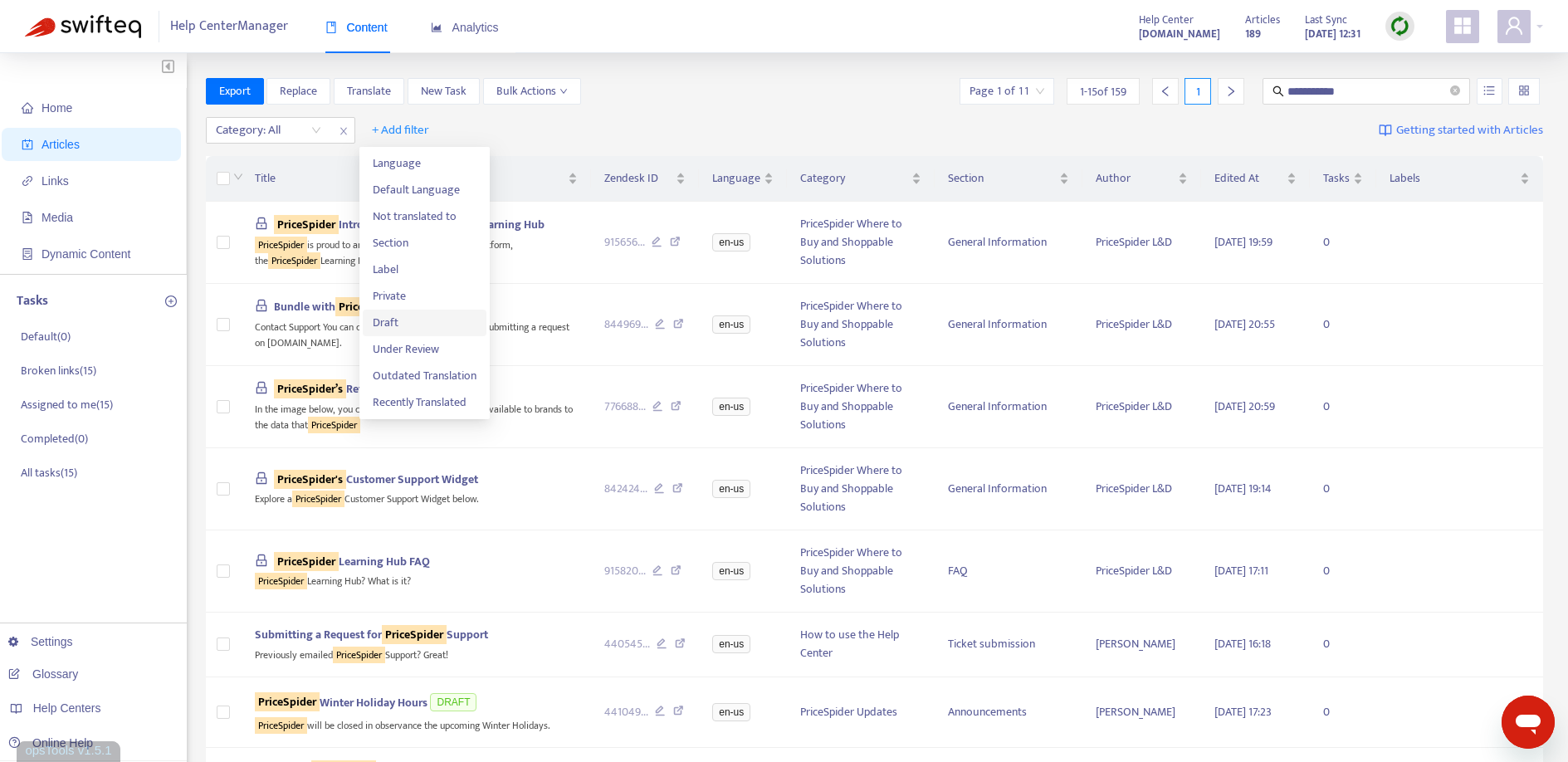 click on "Draft" at bounding box center (424, 323) 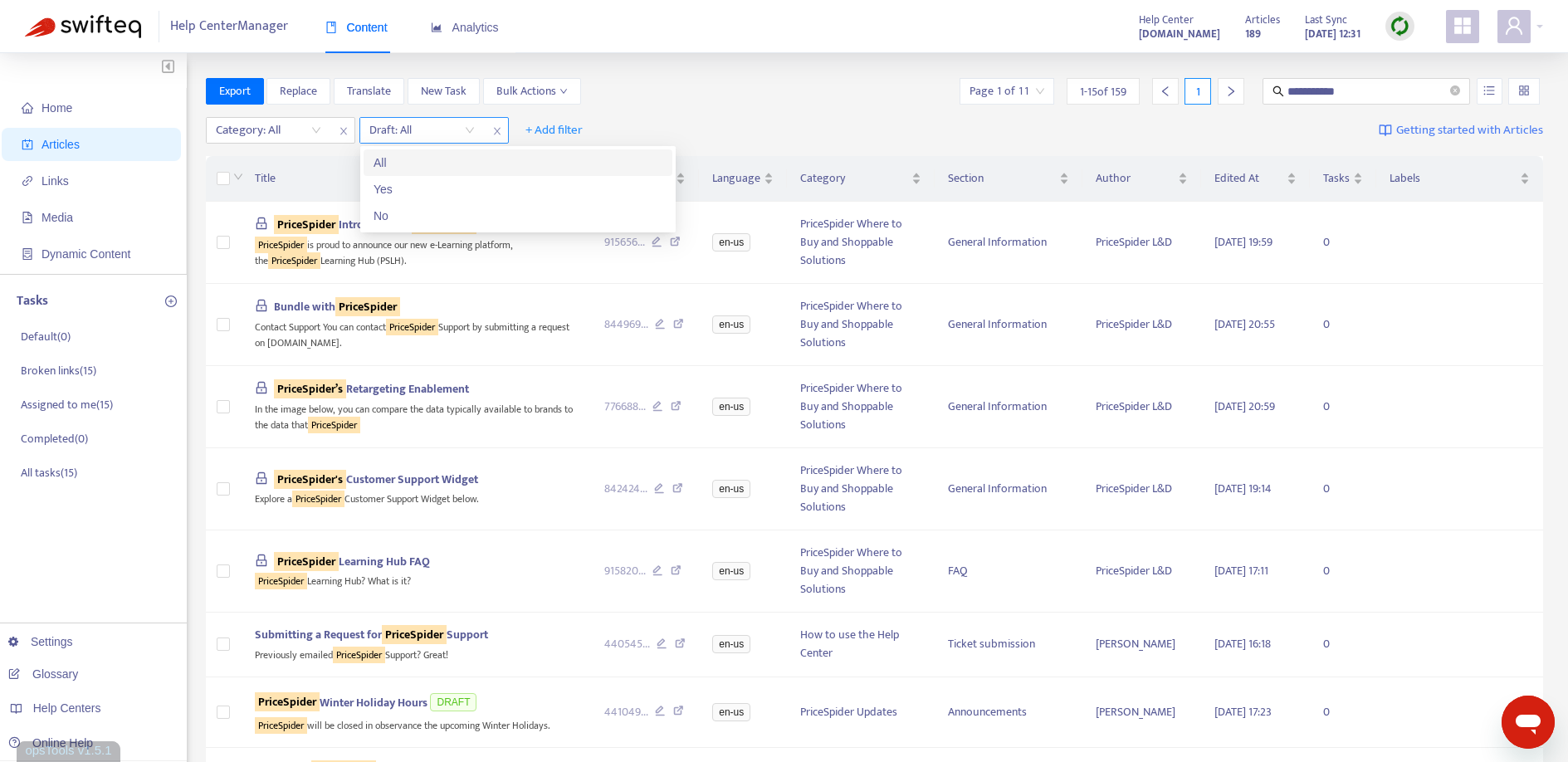 click at bounding box center (422, 130) 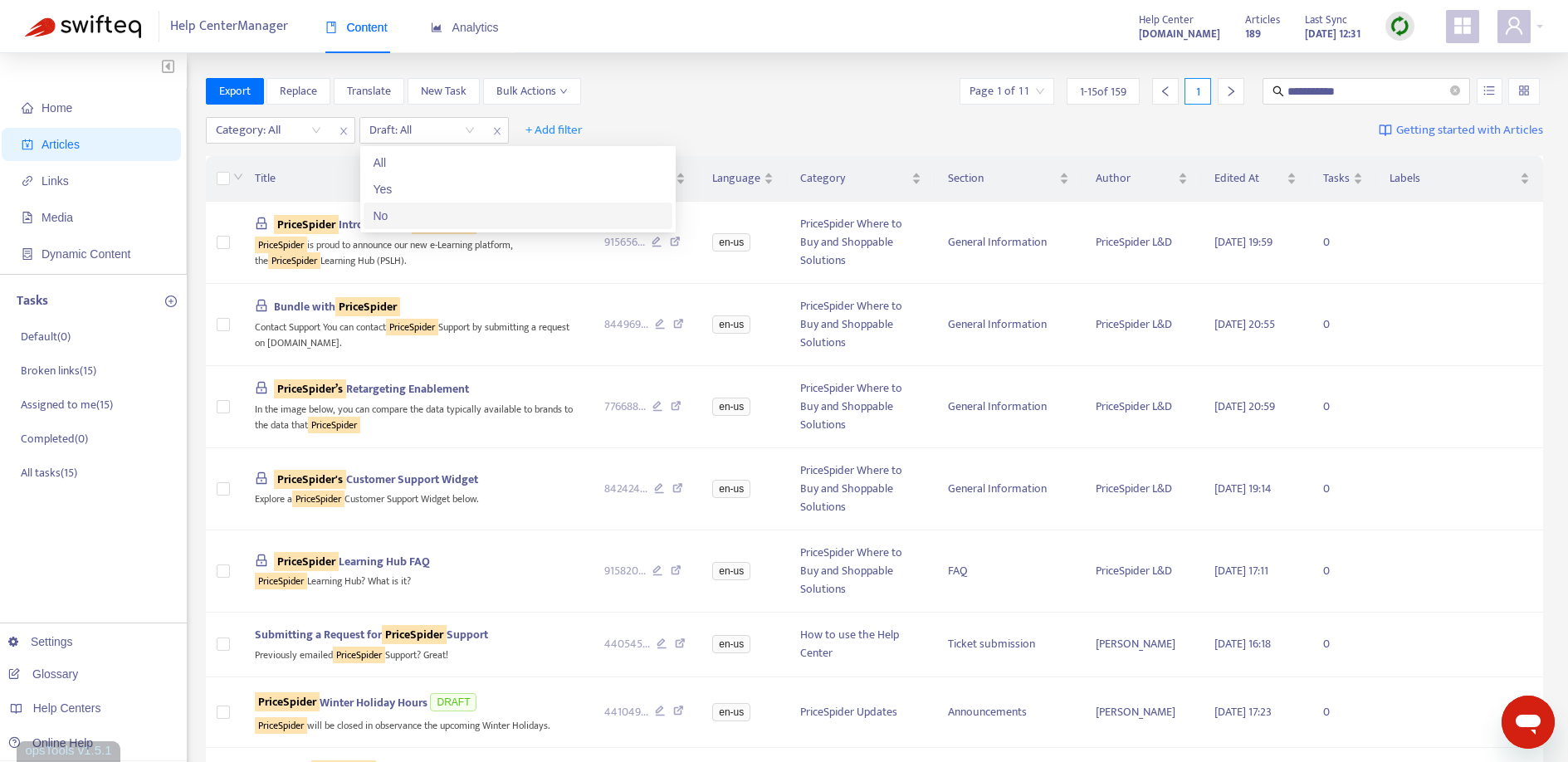 click on "No" at bounding box center [518, 216] 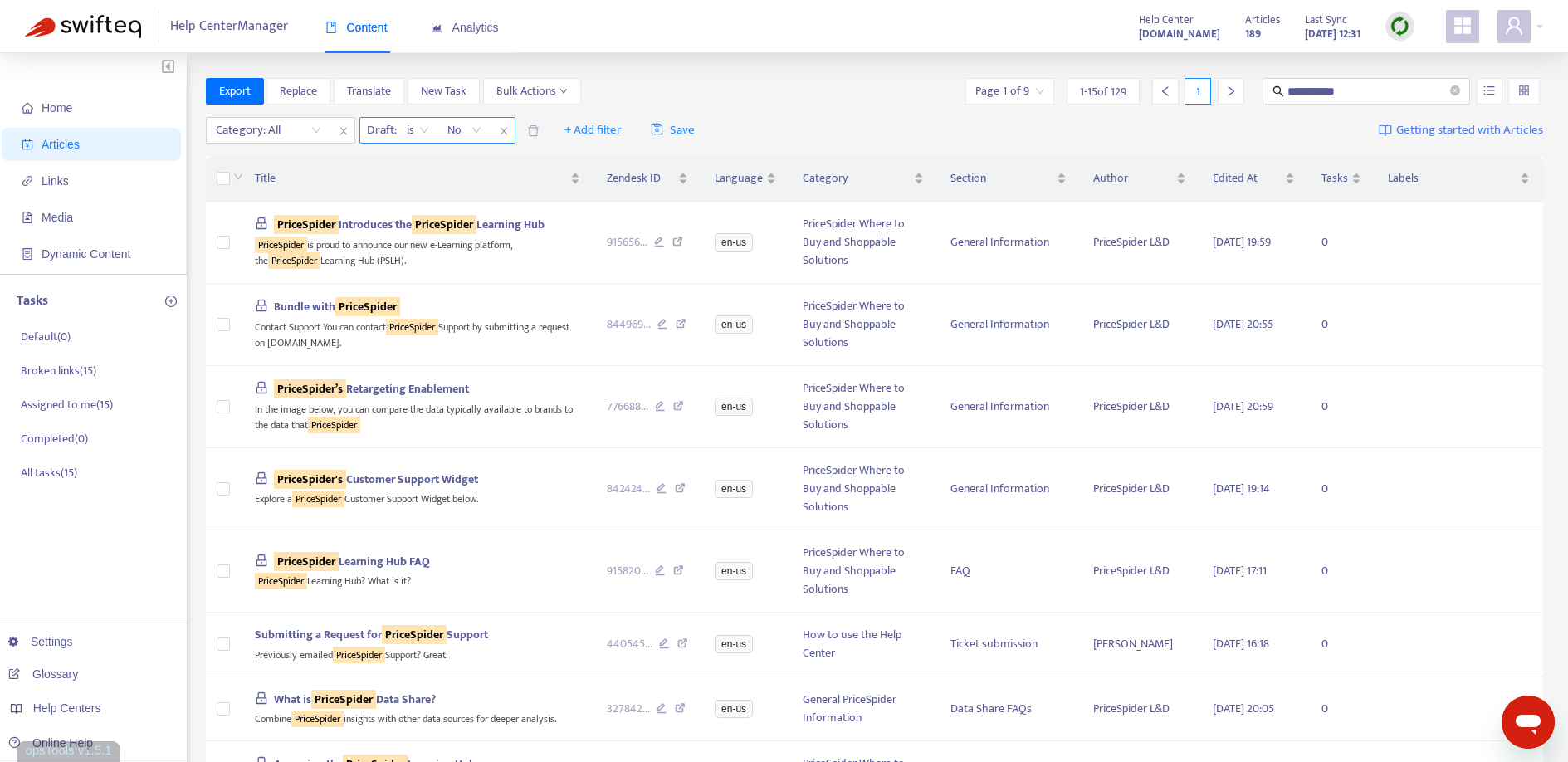 click on "is" at bounding box center (418, 130) 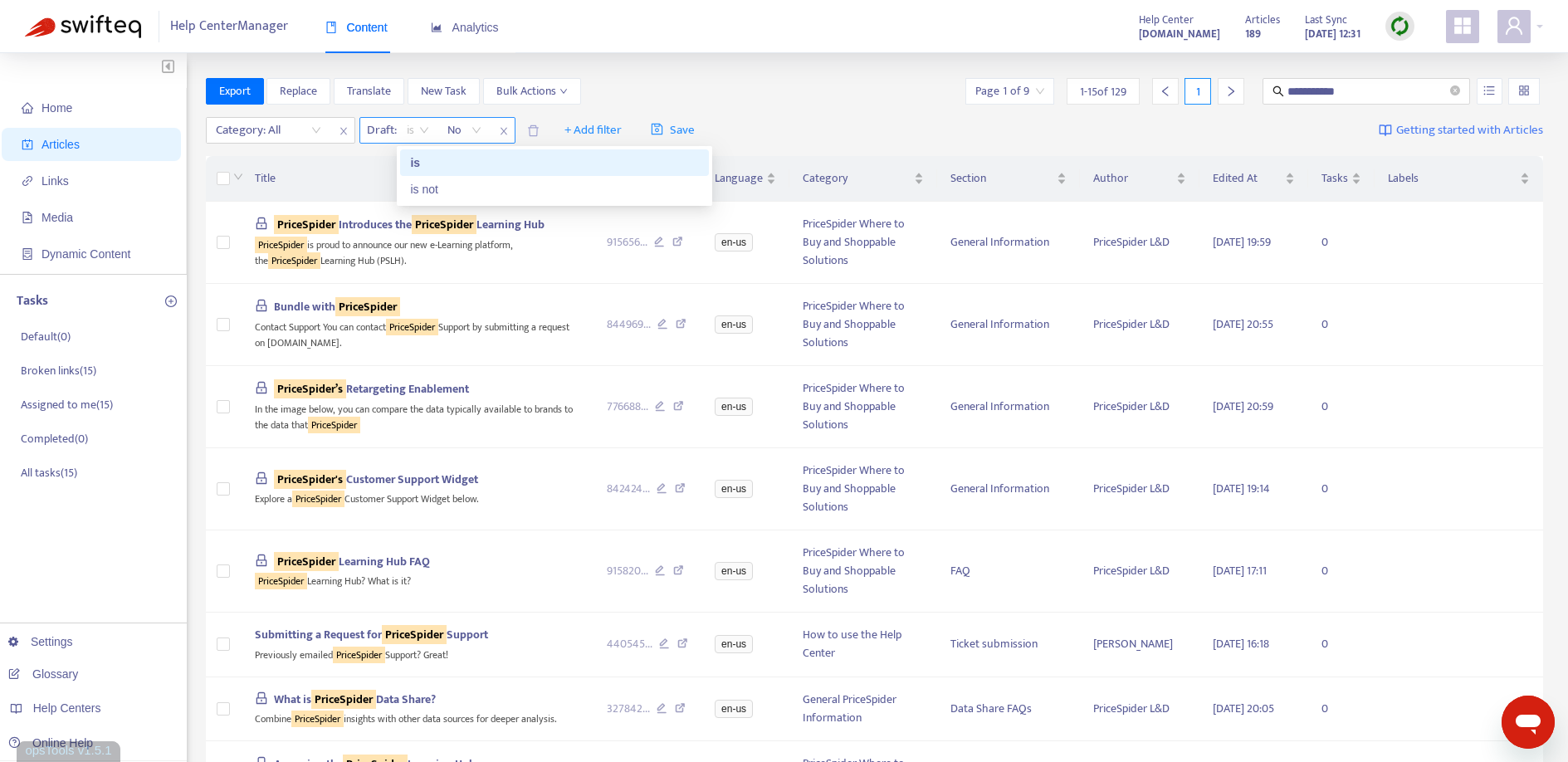 click on "No" at bounding box center (465, 130) 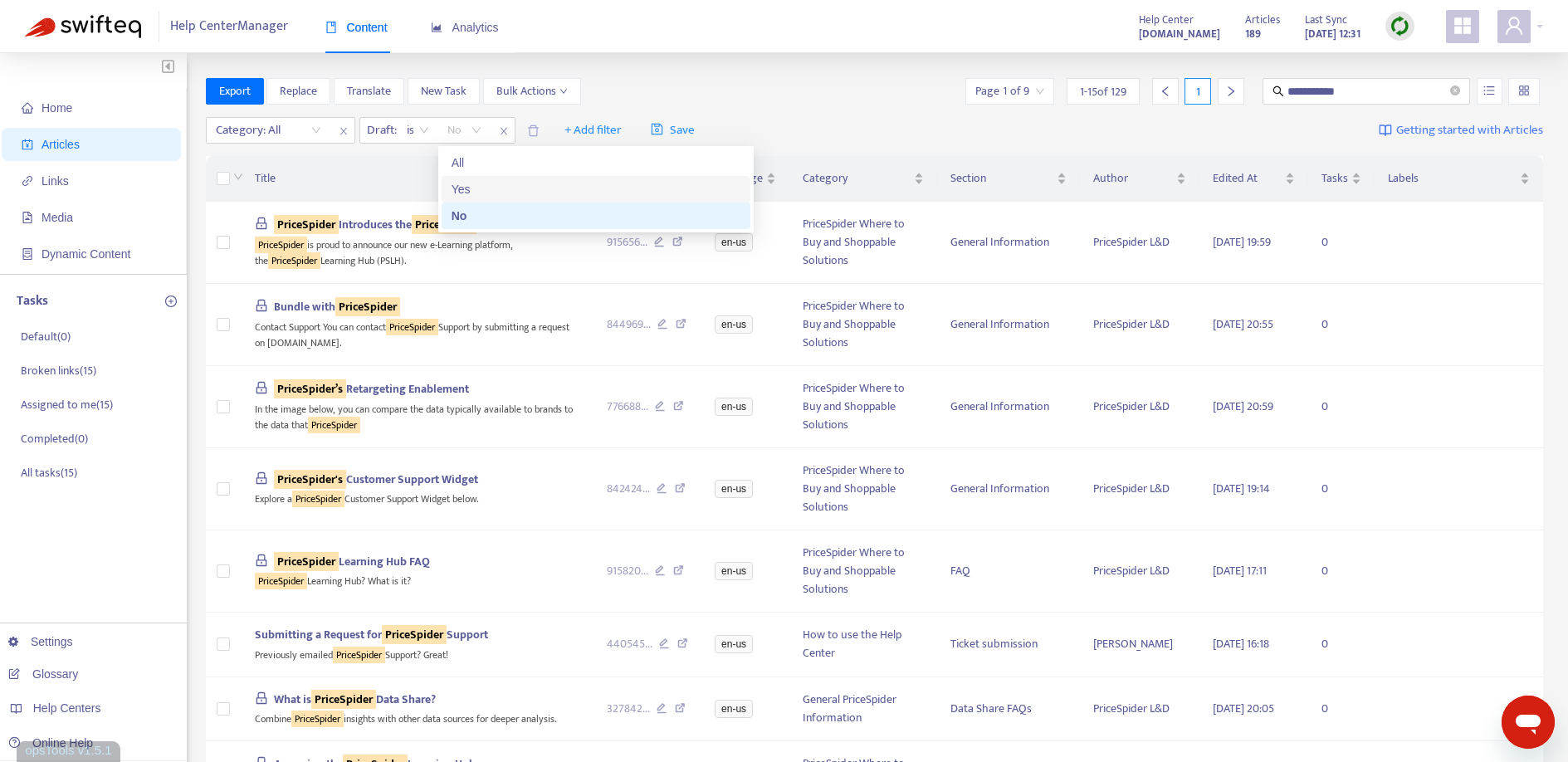 click on "Yes" at bounding box center (596, 189) 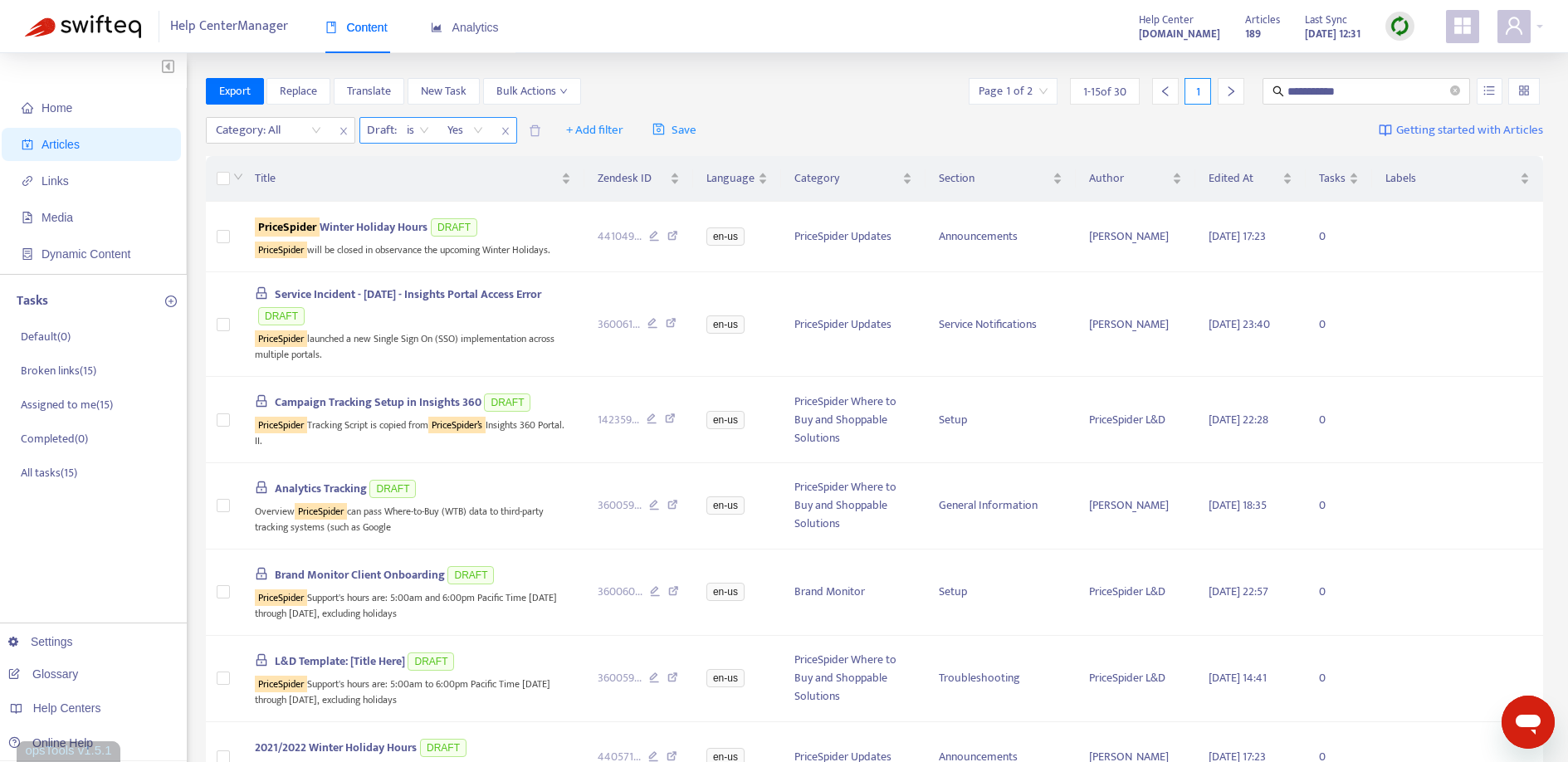 click 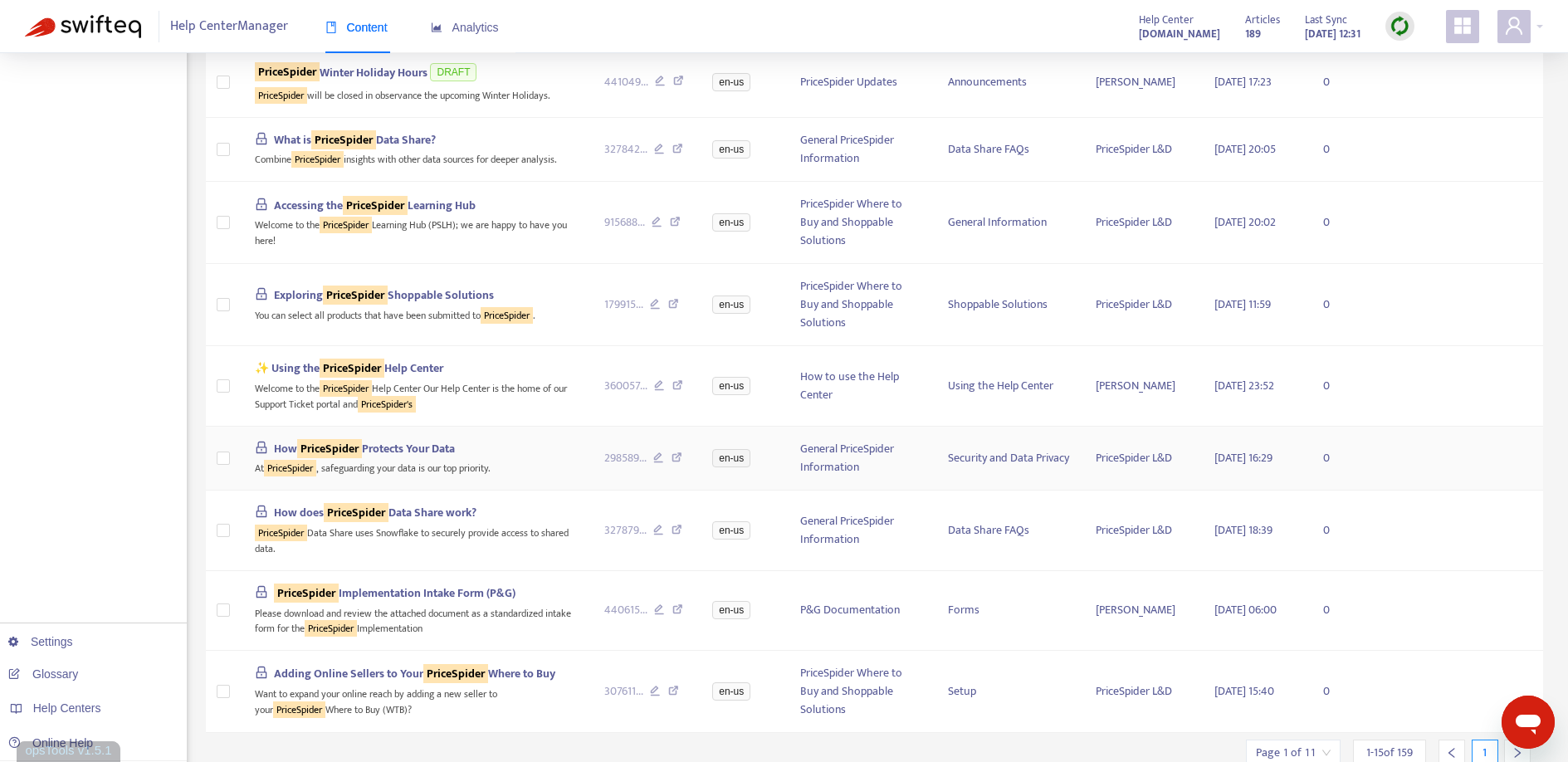scroll, scrollTop: 0, scrollLeft: 0, axis: both 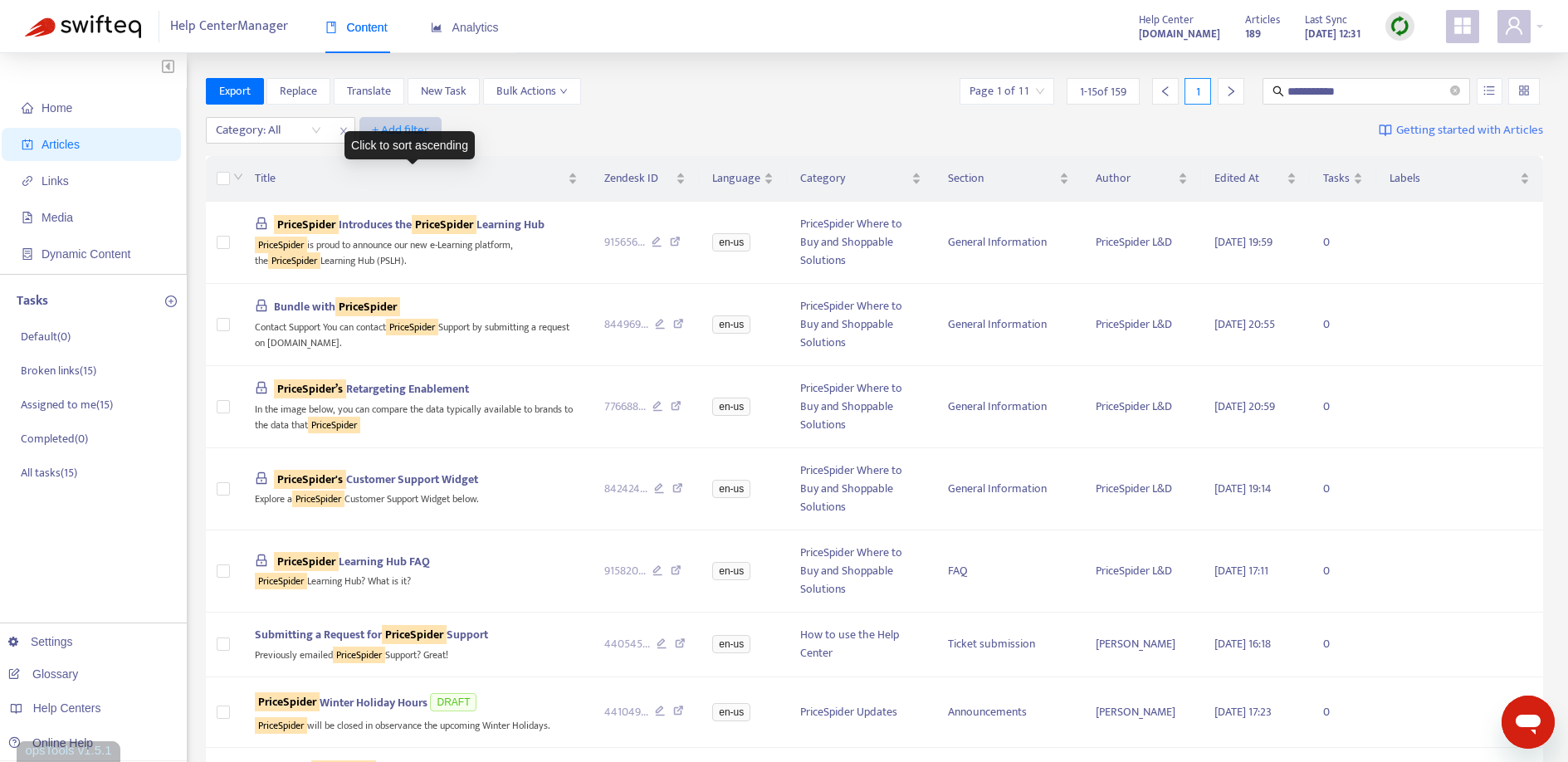click on "+ Add filter" at bounding box center [400, 130] 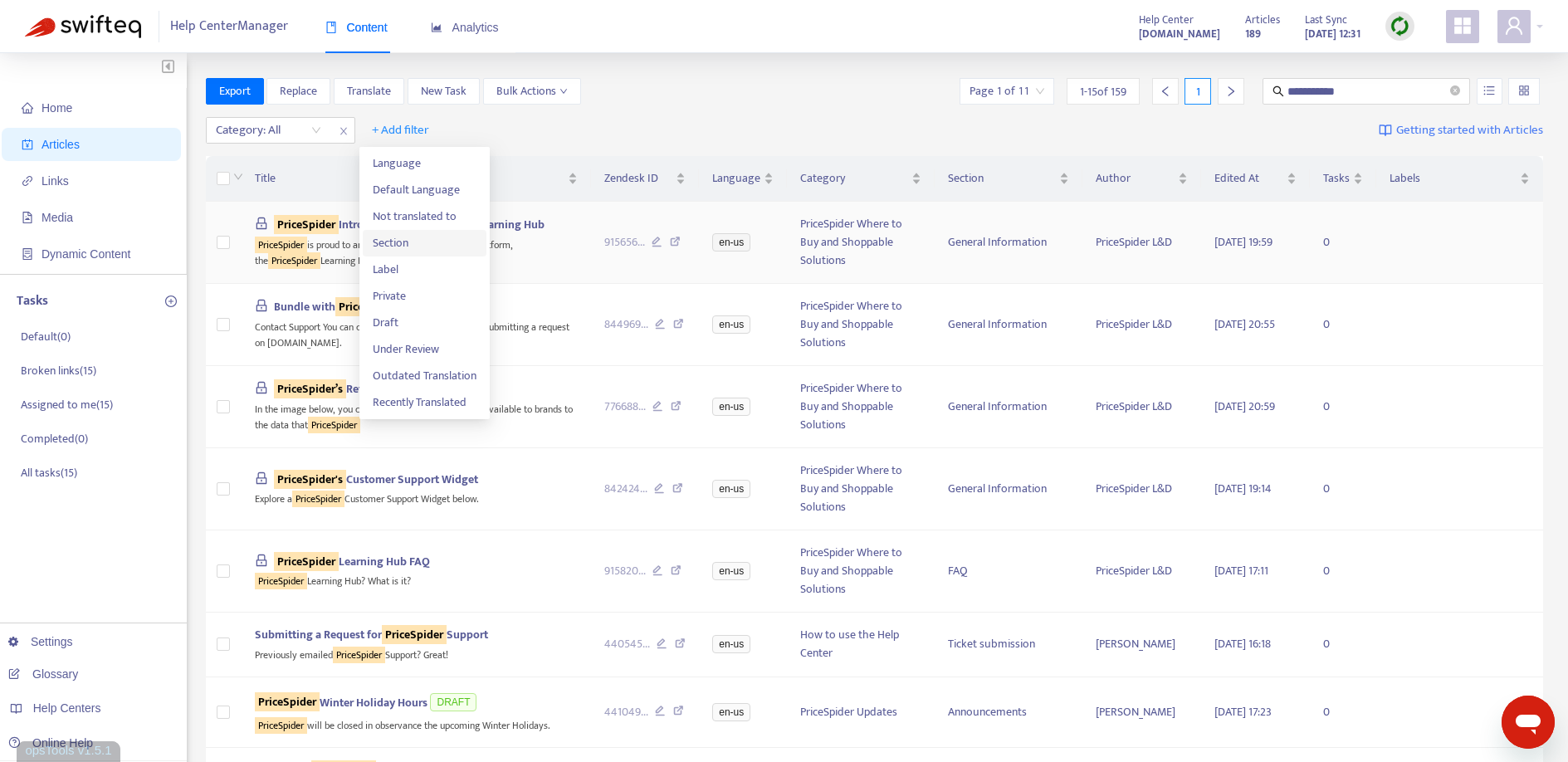click on "Section" at bounding box center (424, 243) 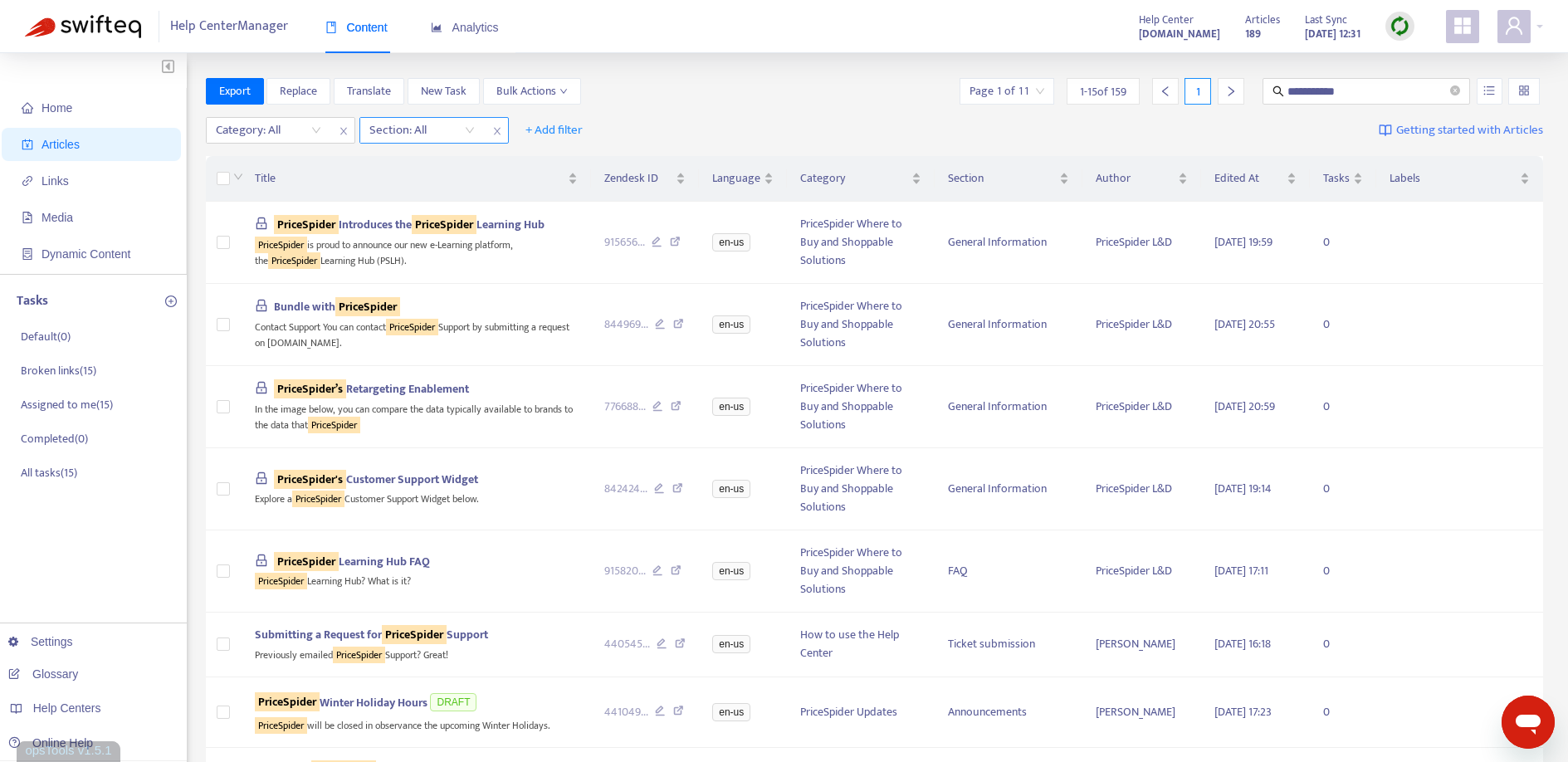 click at bounding box center (413, 130) 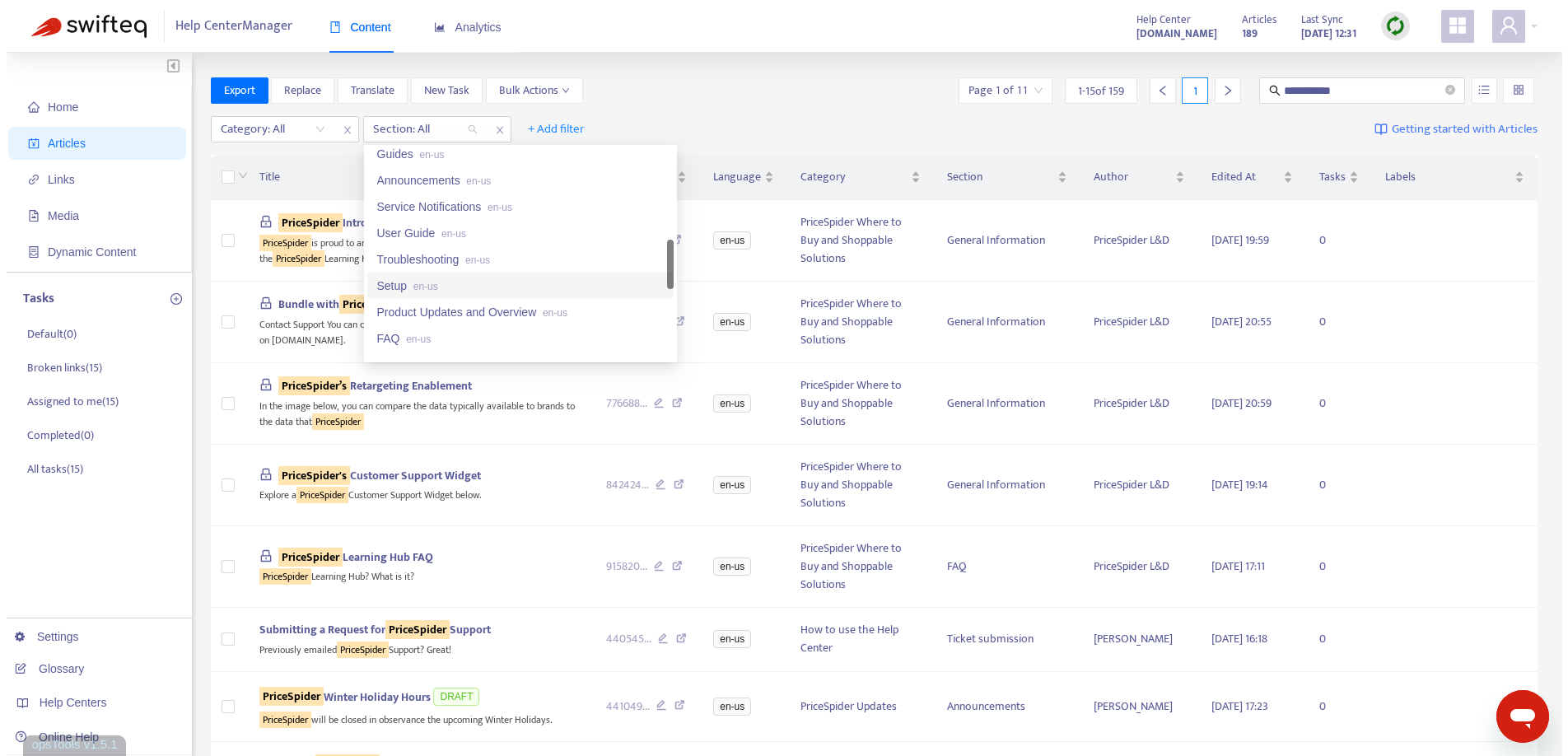 scroll, scrollTop: 889, scrollLeft: 0, axis: vertical 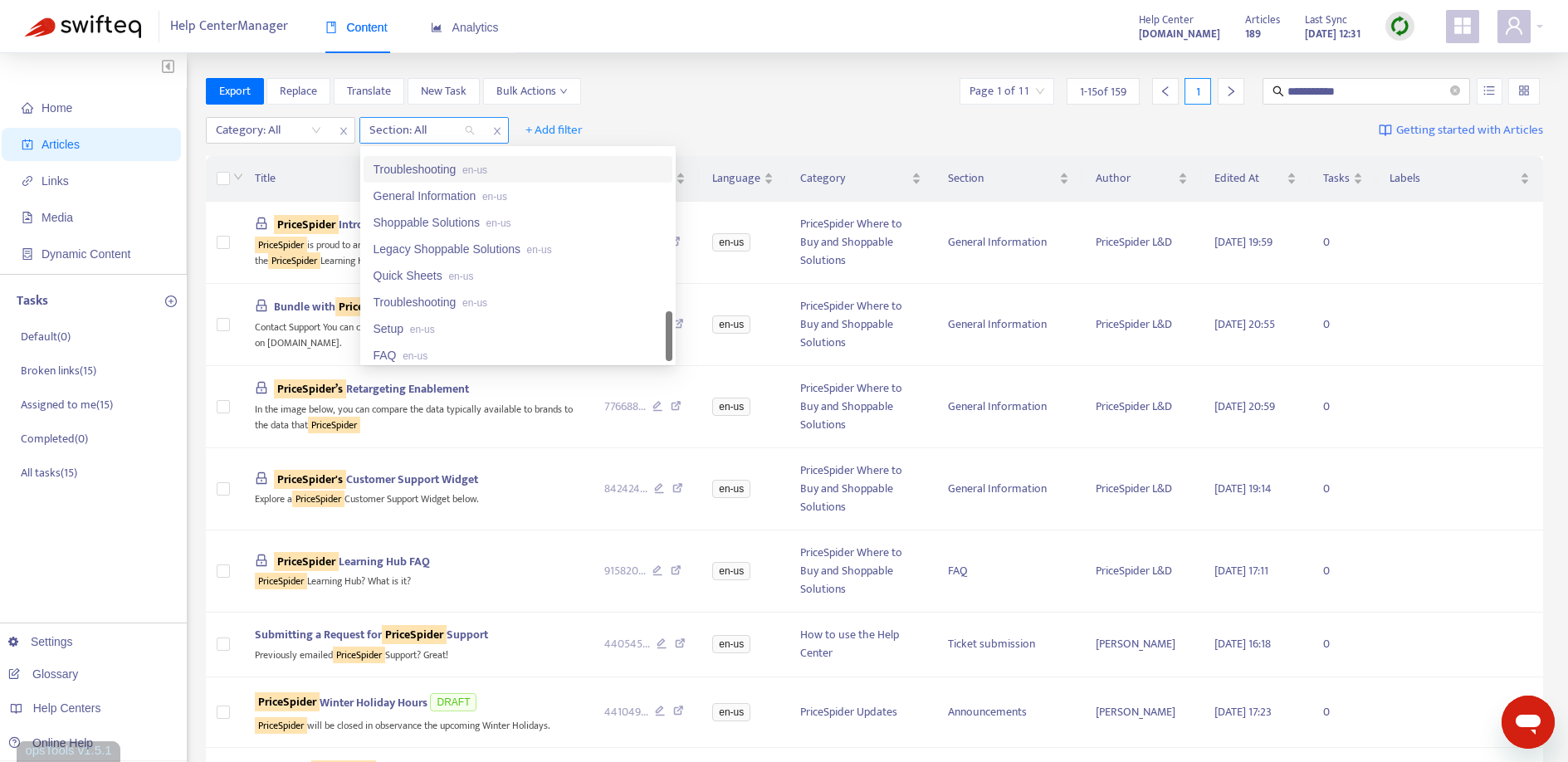 click 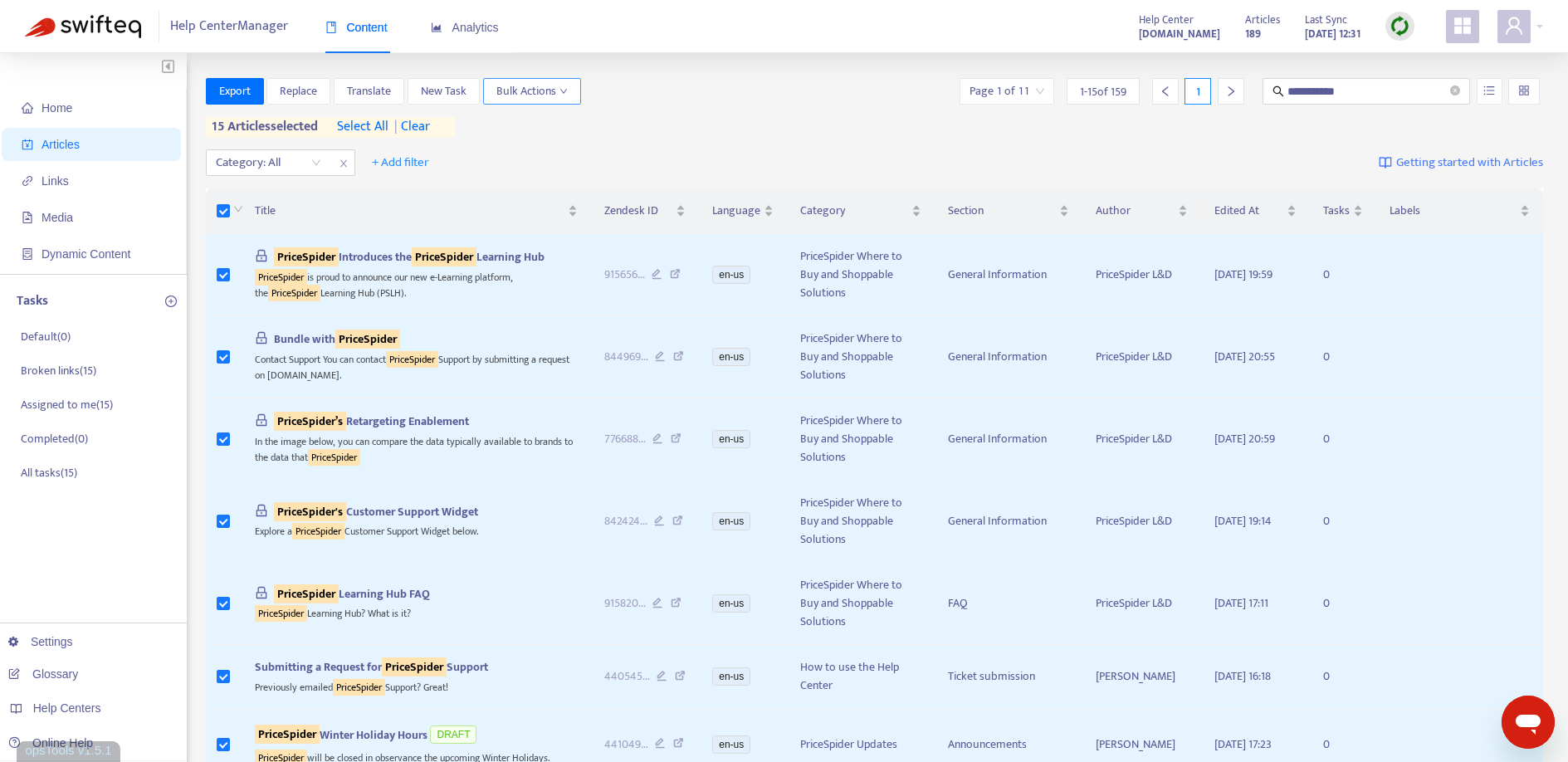 click on "Bulk Actions" at bounding box center [532, 91] 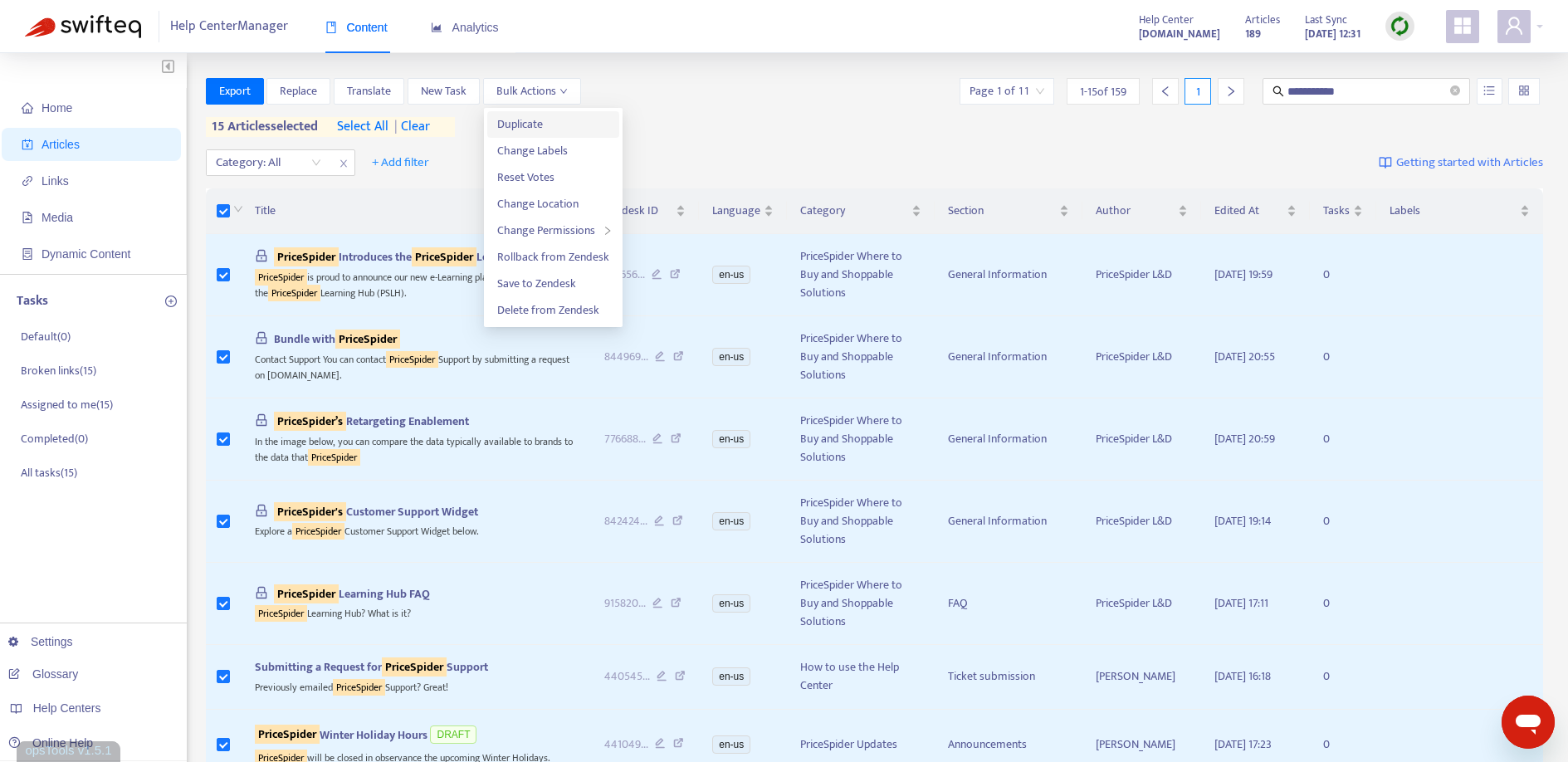 click on "Duplicate" at bounding box center [520, 124] 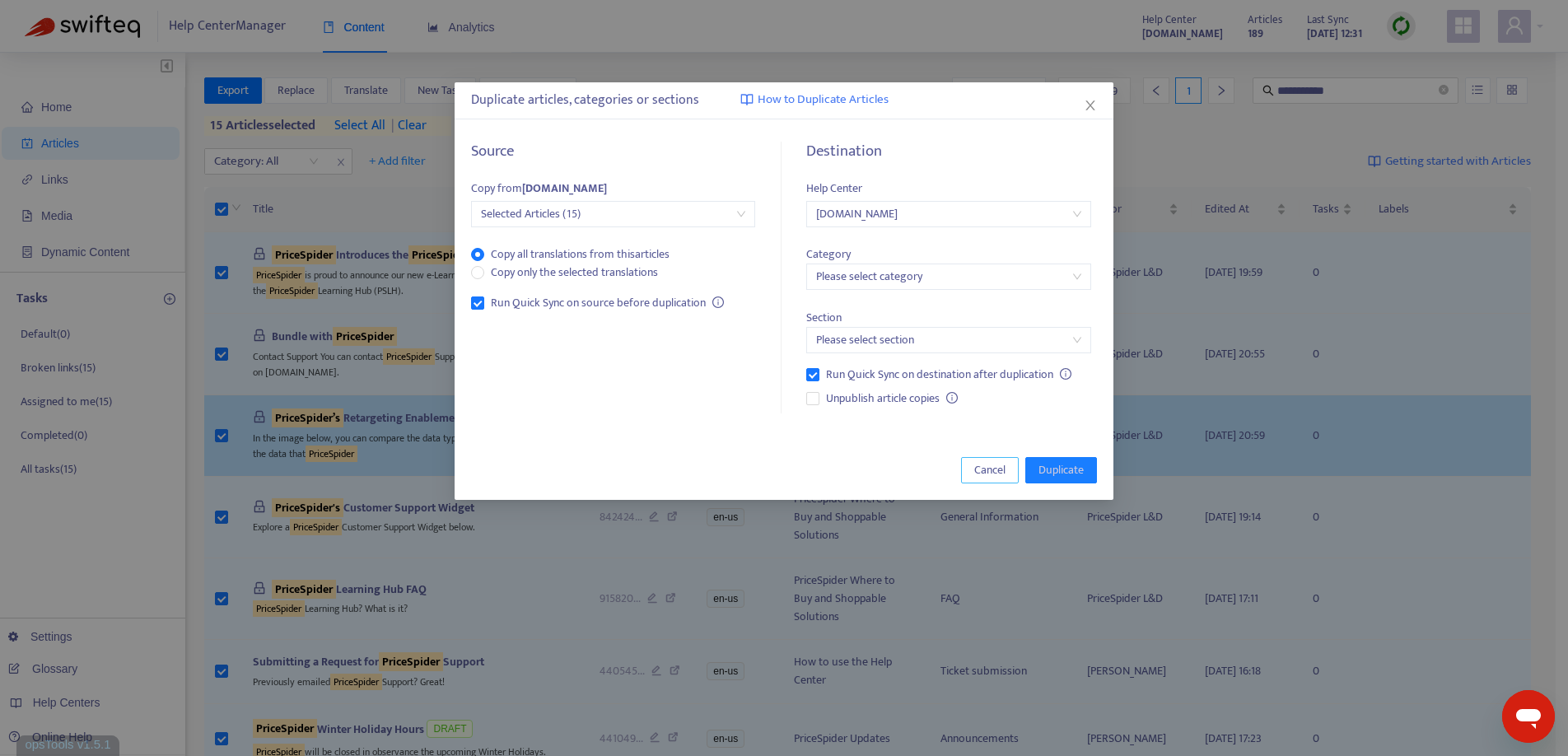 click on "Cancel" at bounding box center [990, 470] 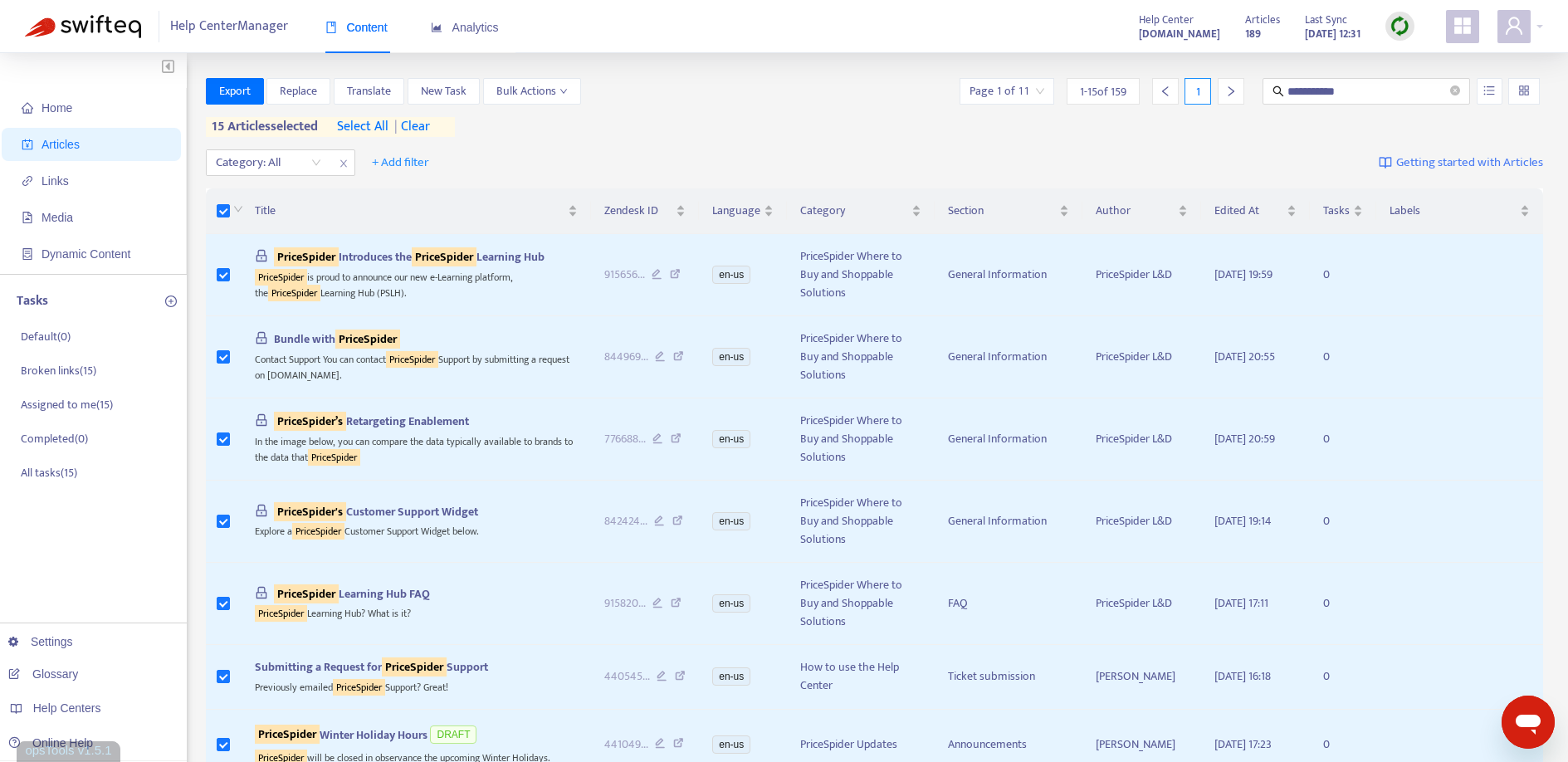 click on "select all" at bounding box center (363, 127) 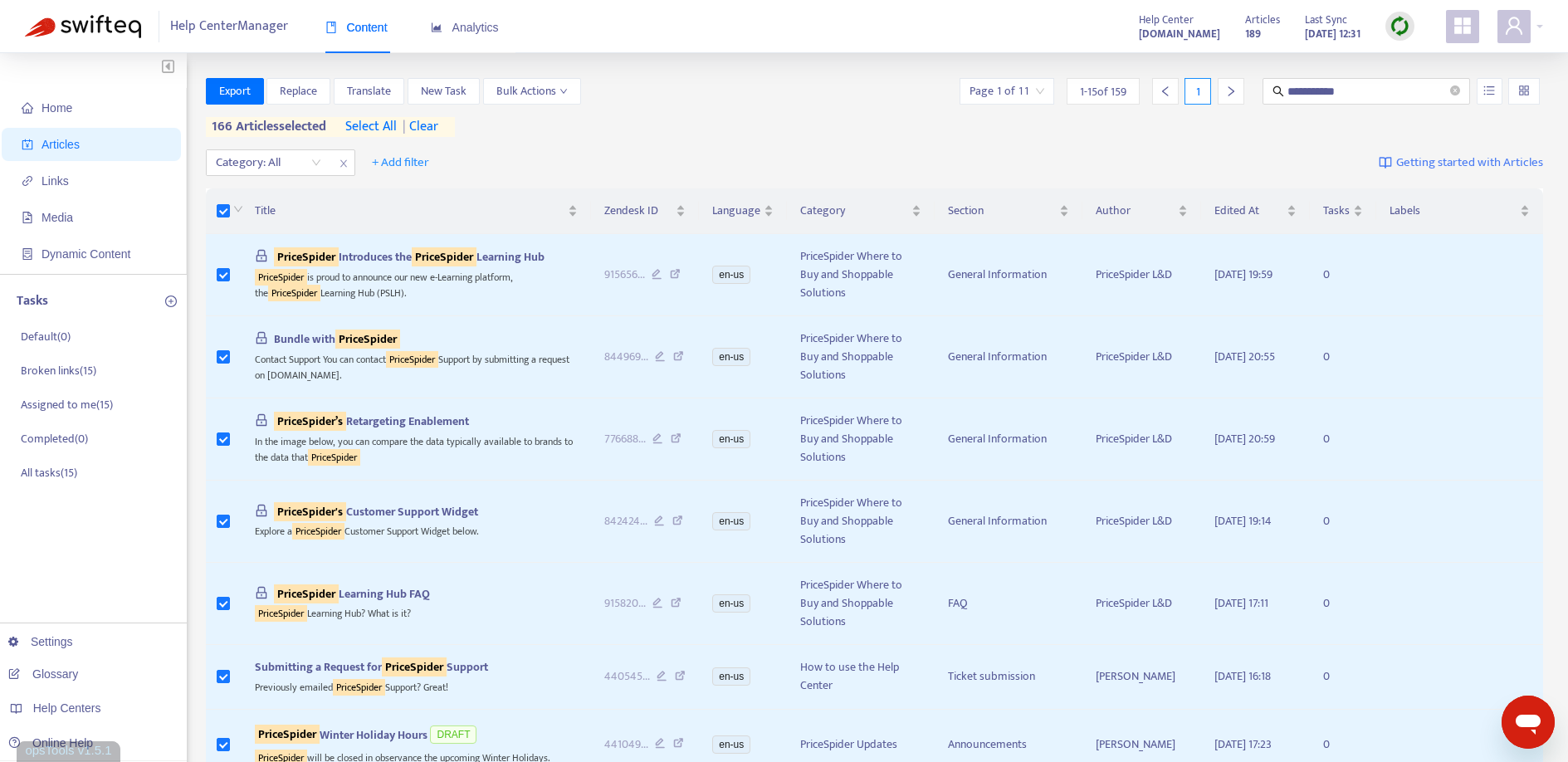 click on "|  clear" at bounding box center [418, 127] 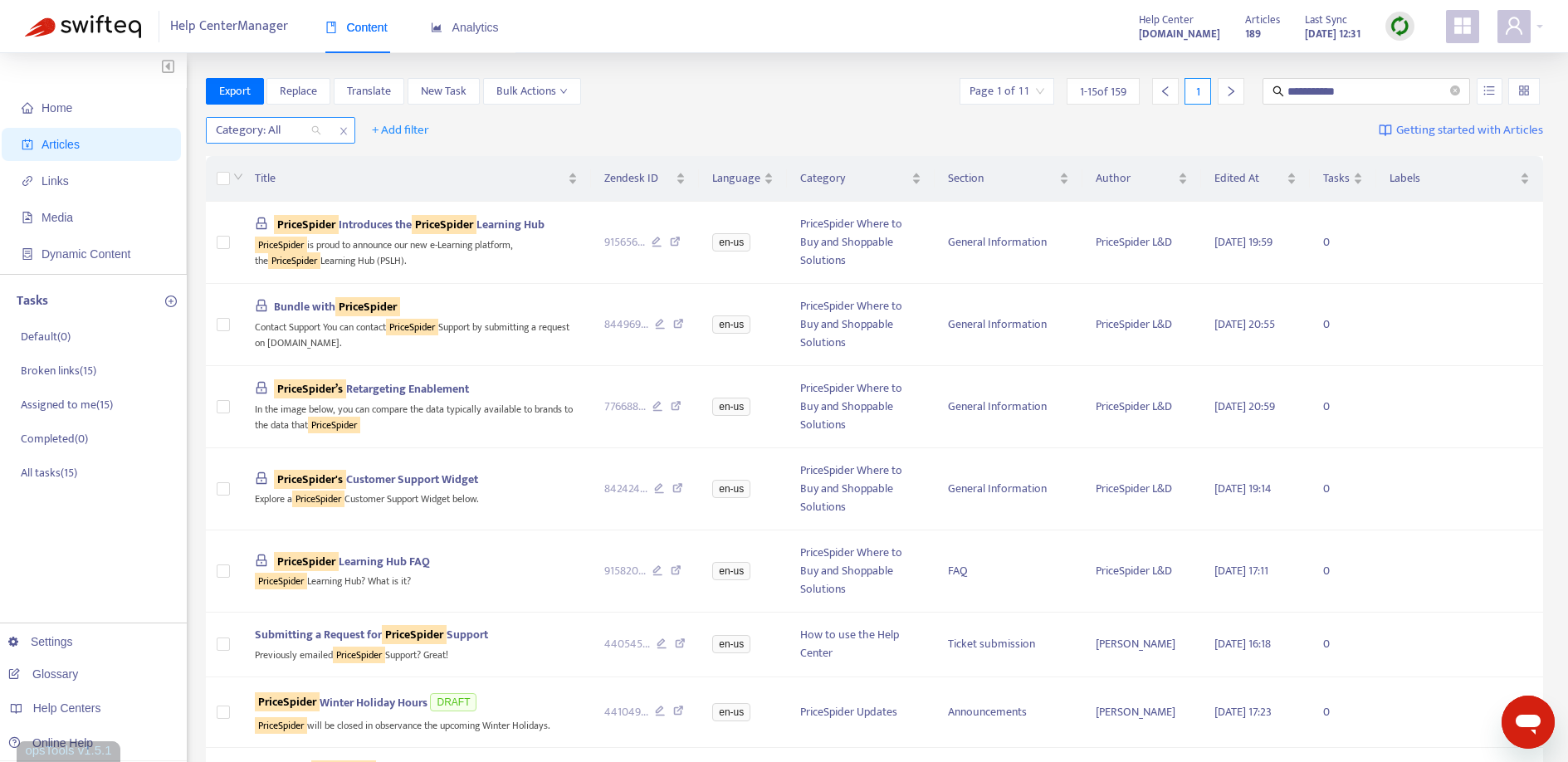 click at bounding box center (260, 130) 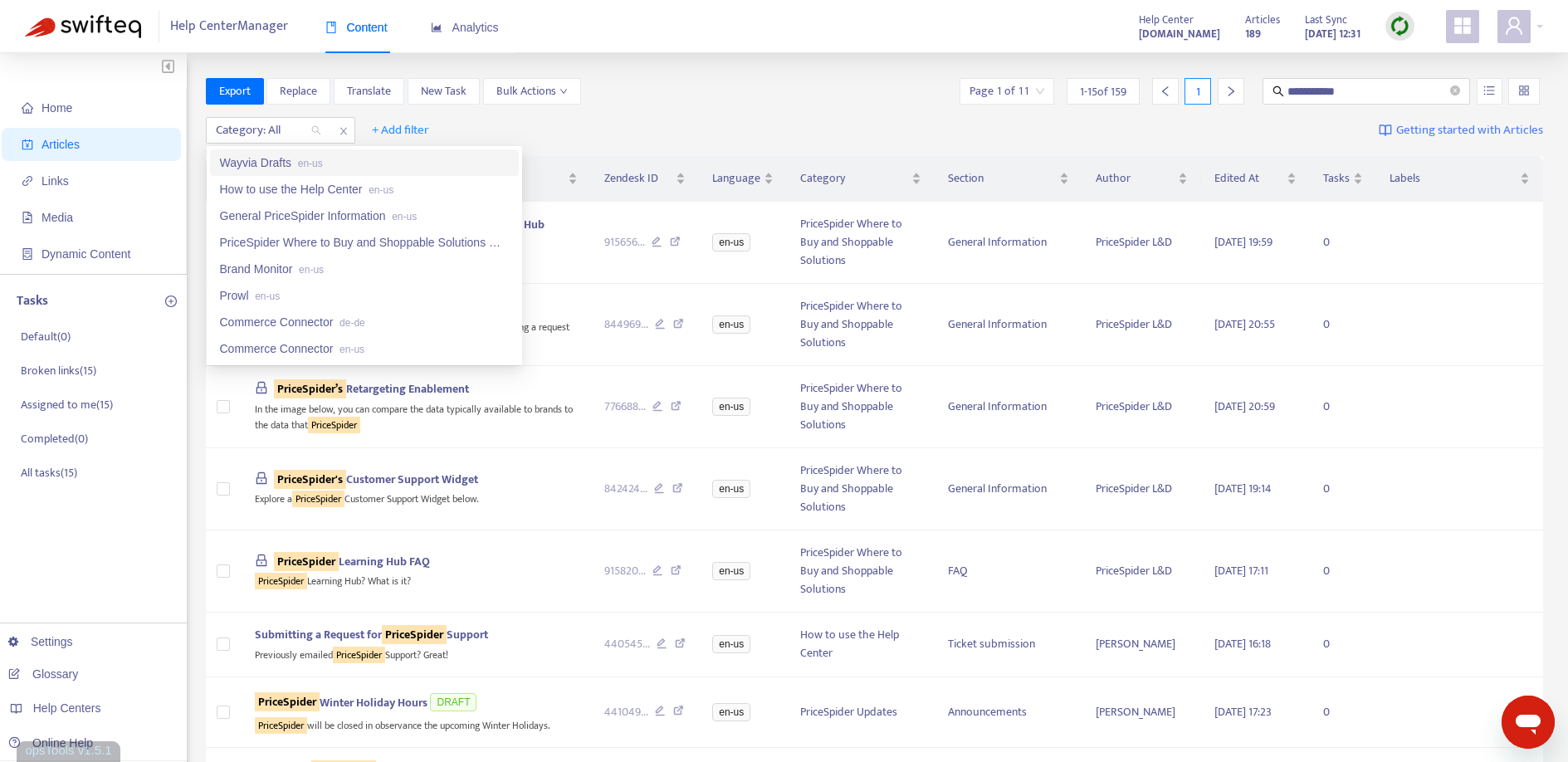 click on "Wayvia Drafts   en-us" at bounding box center [364, 163] 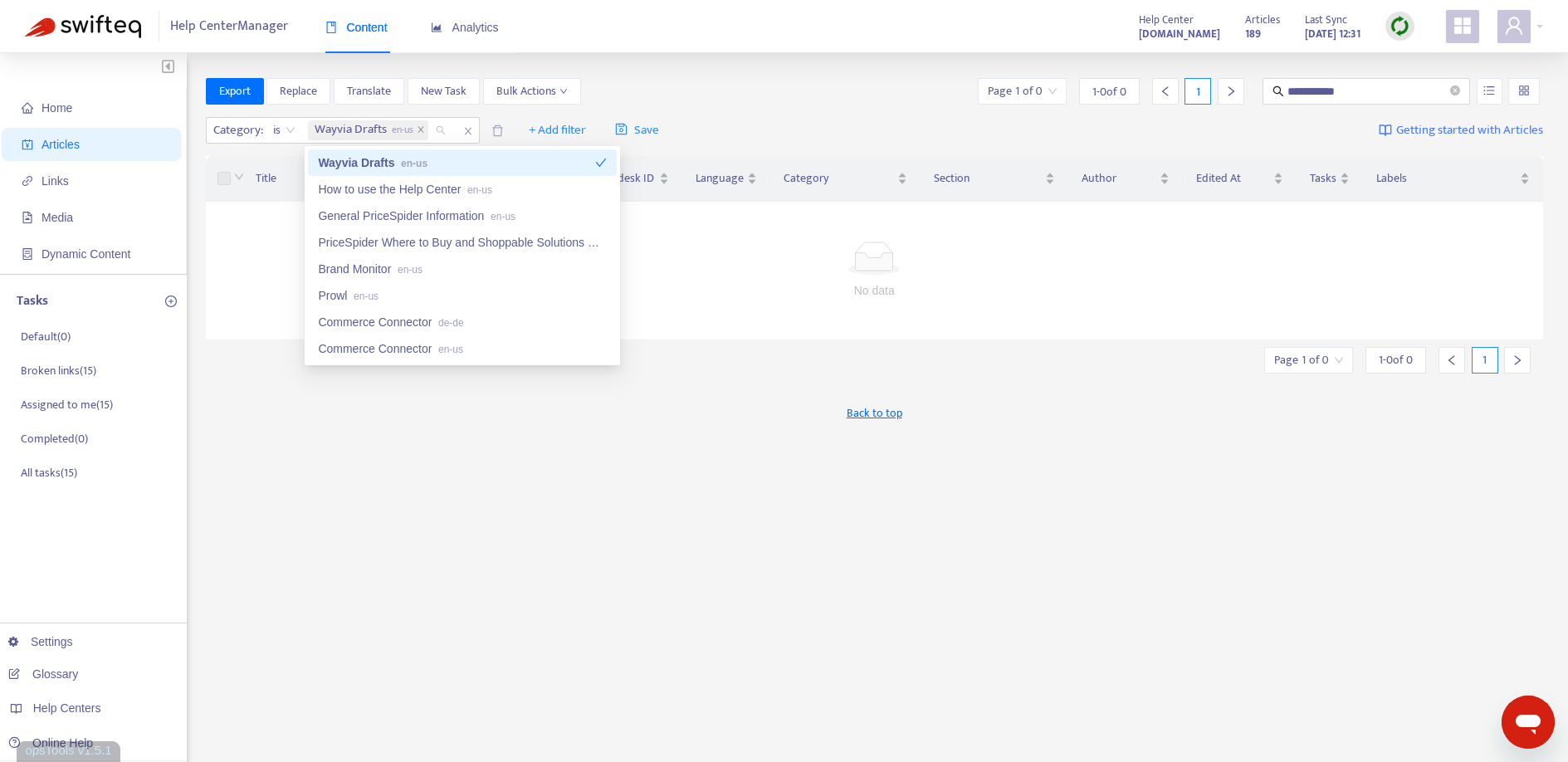 click on "**********" at bounding box center (875, 91) 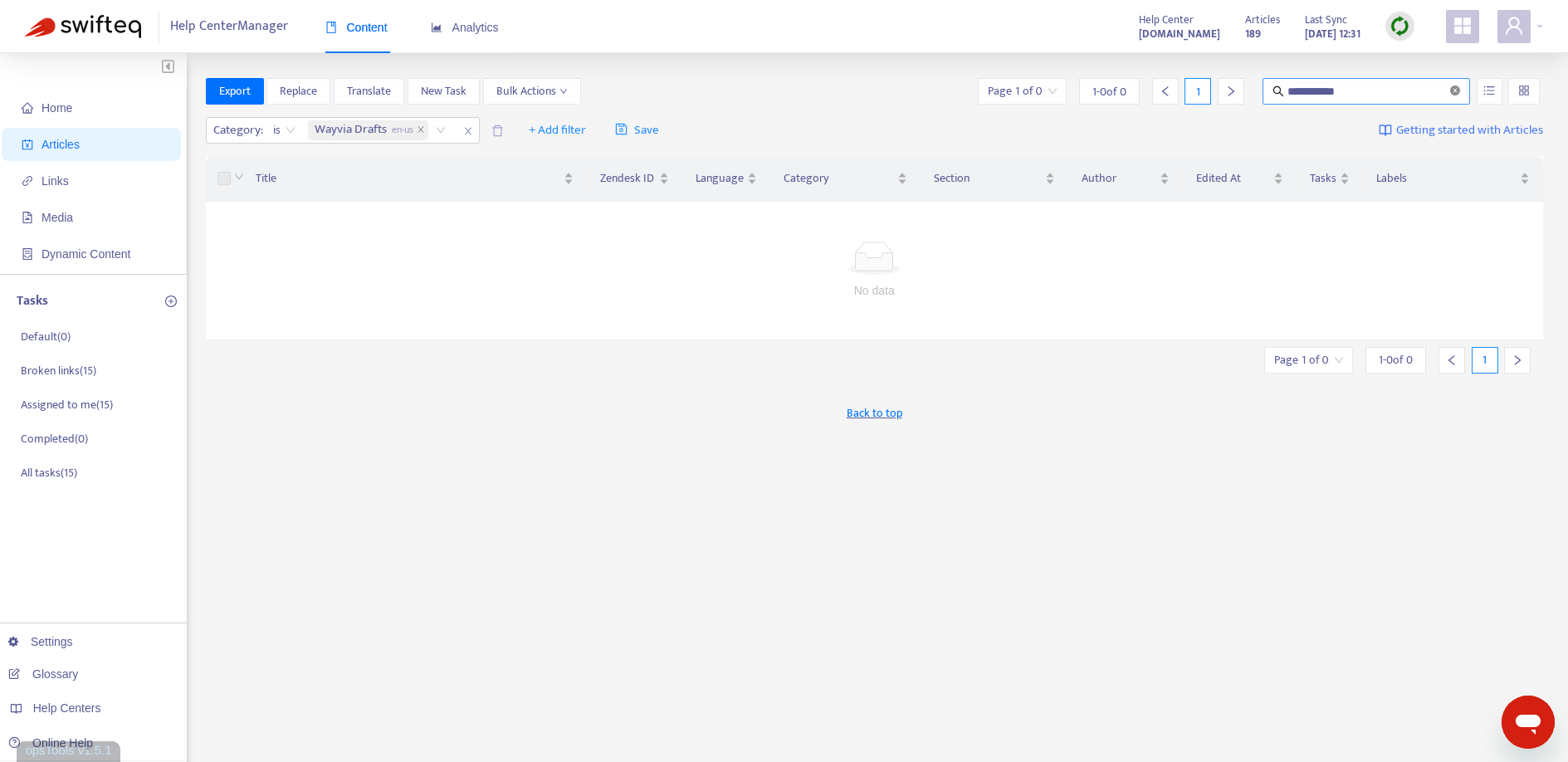 click 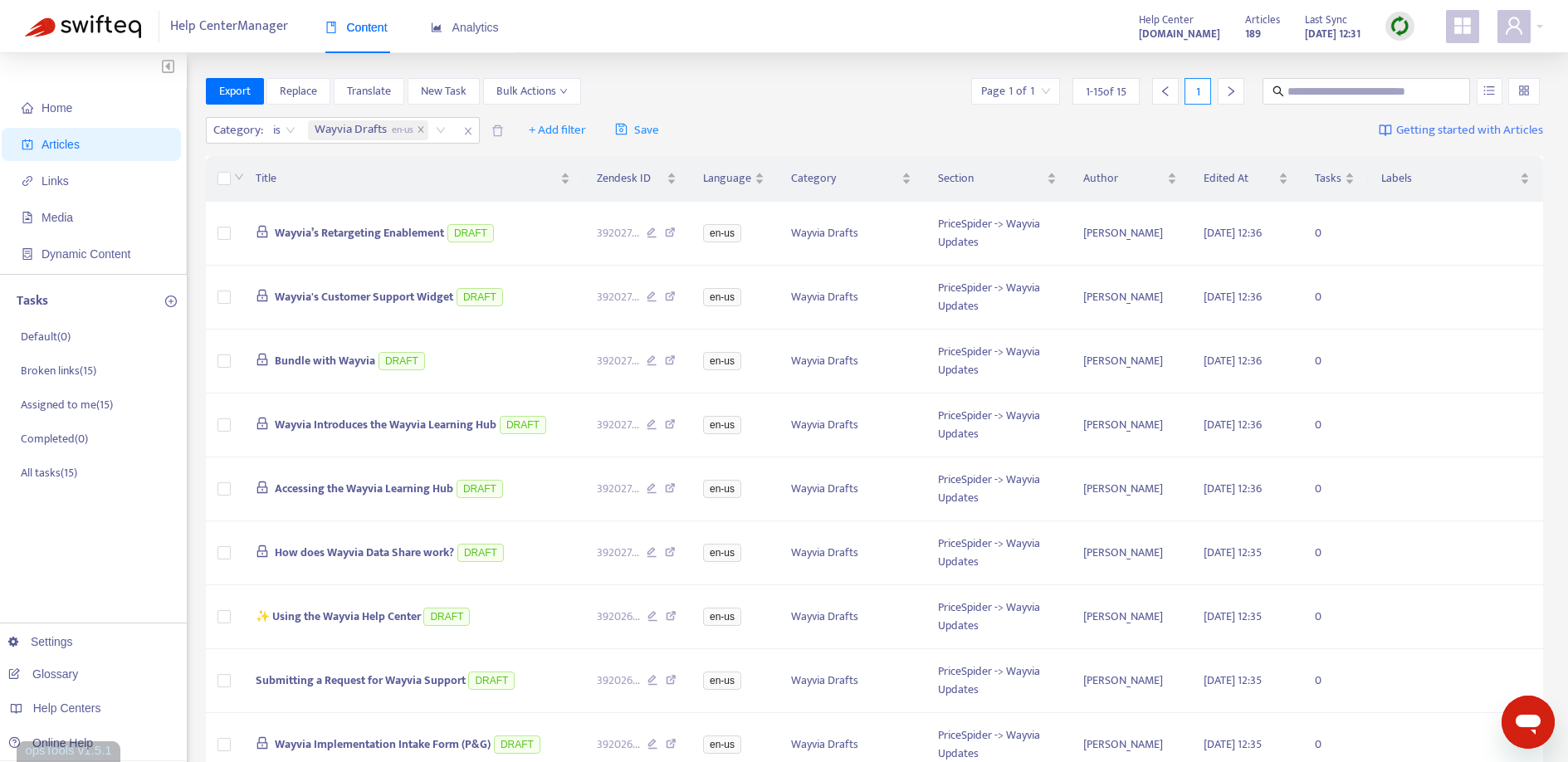 click on "Export Replace Translate New Task Bulk Actions Page 1 of 1 1 - 15  of   15 1" at bounding box center [875, 91] 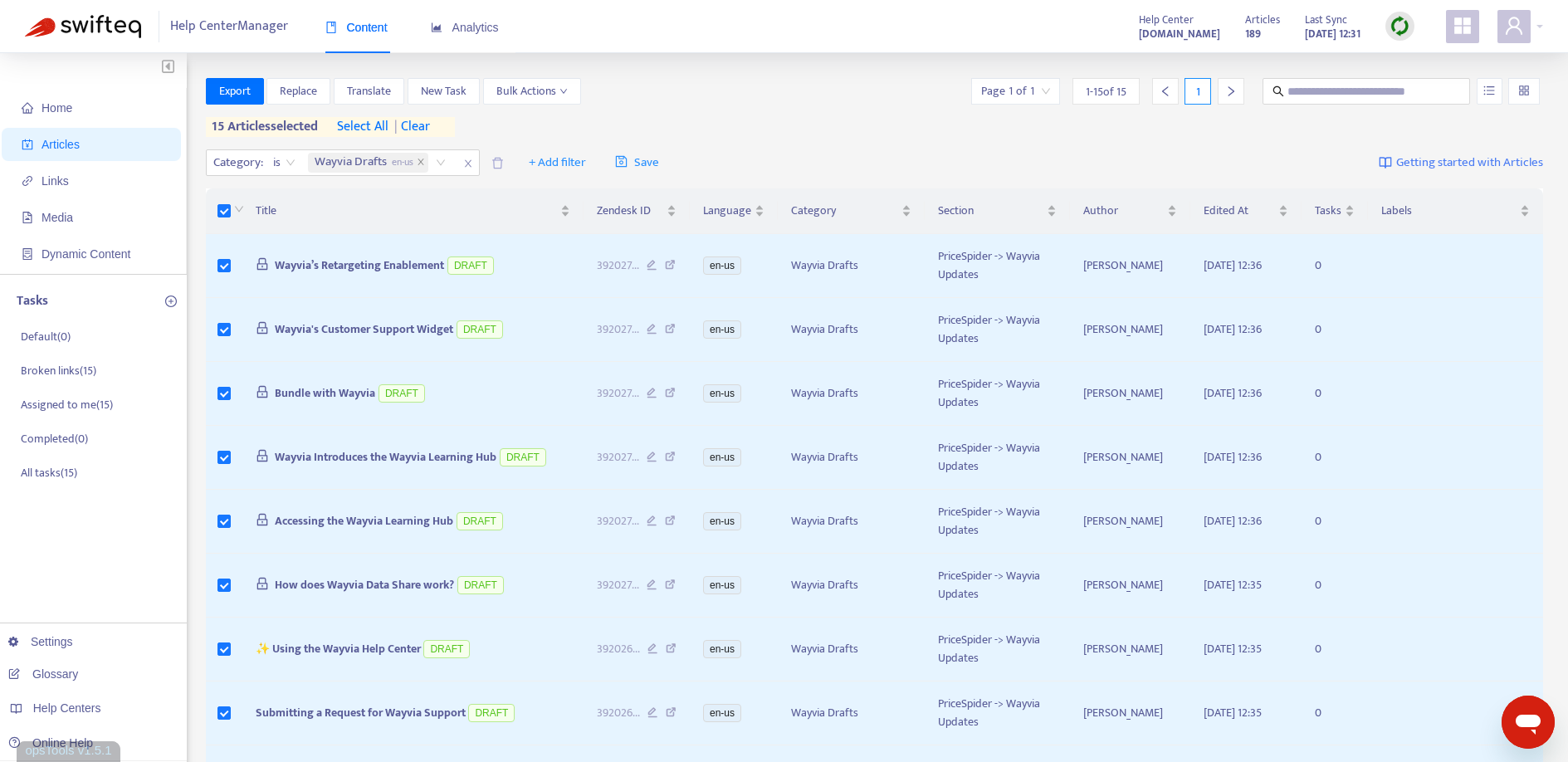 click on "select all" at bounding box center [363, 127] 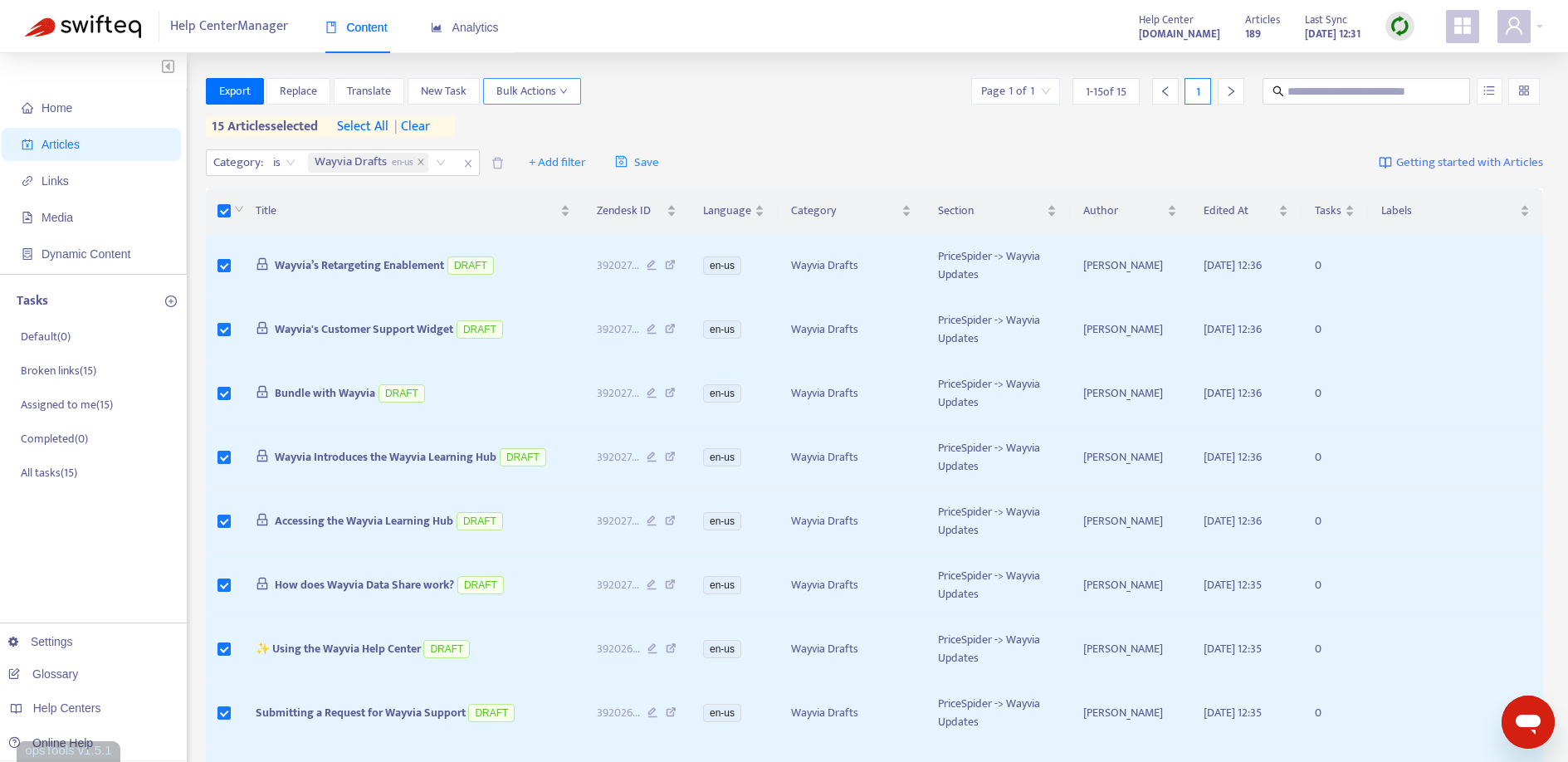 click on "Bulk Actions" at bounding box center (532, 91) 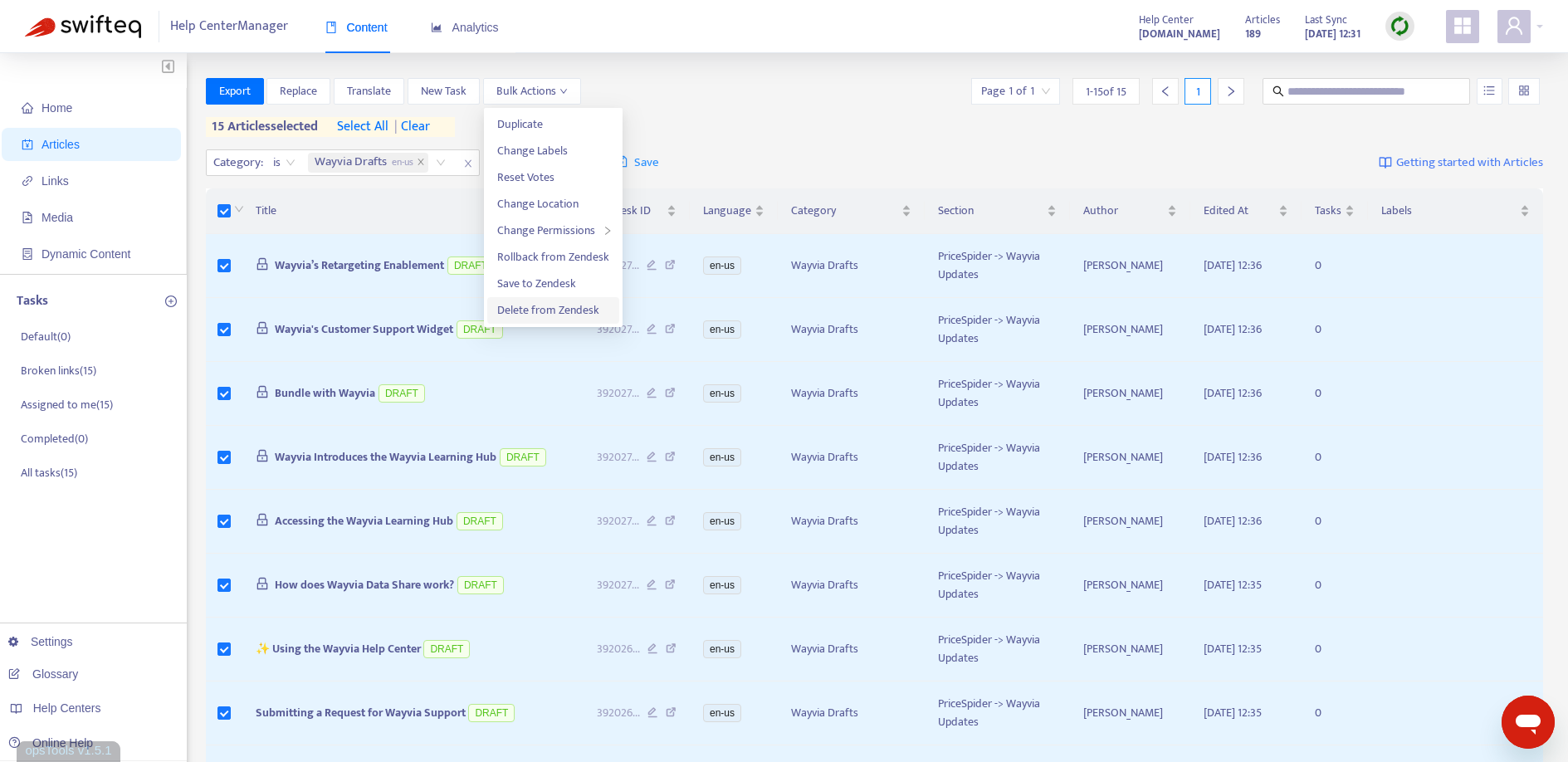 click on "Delete from Zendesk" at bounding box center [548, 310] 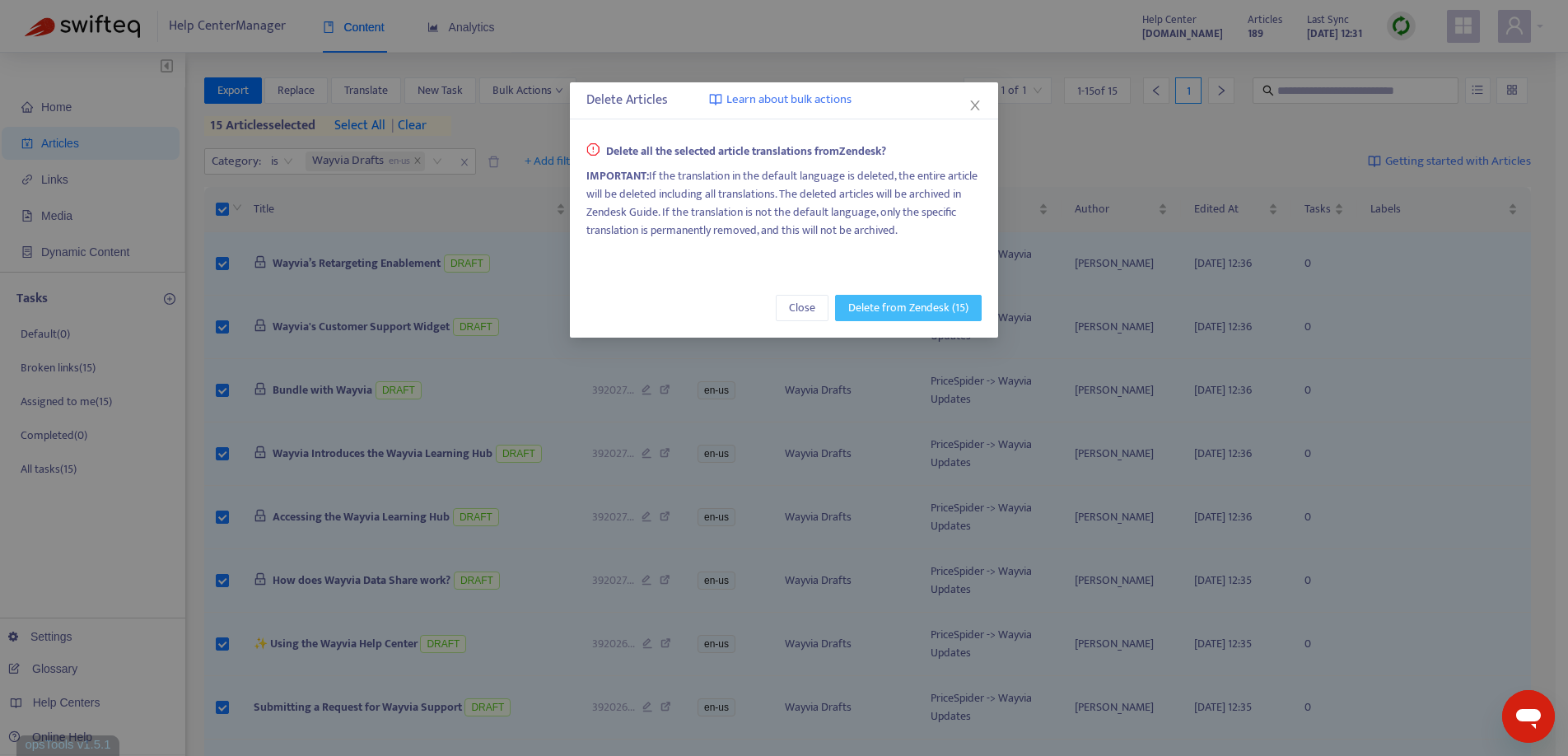 click on "Delete from Zendesk (15)" at bounding box center (908, 308) 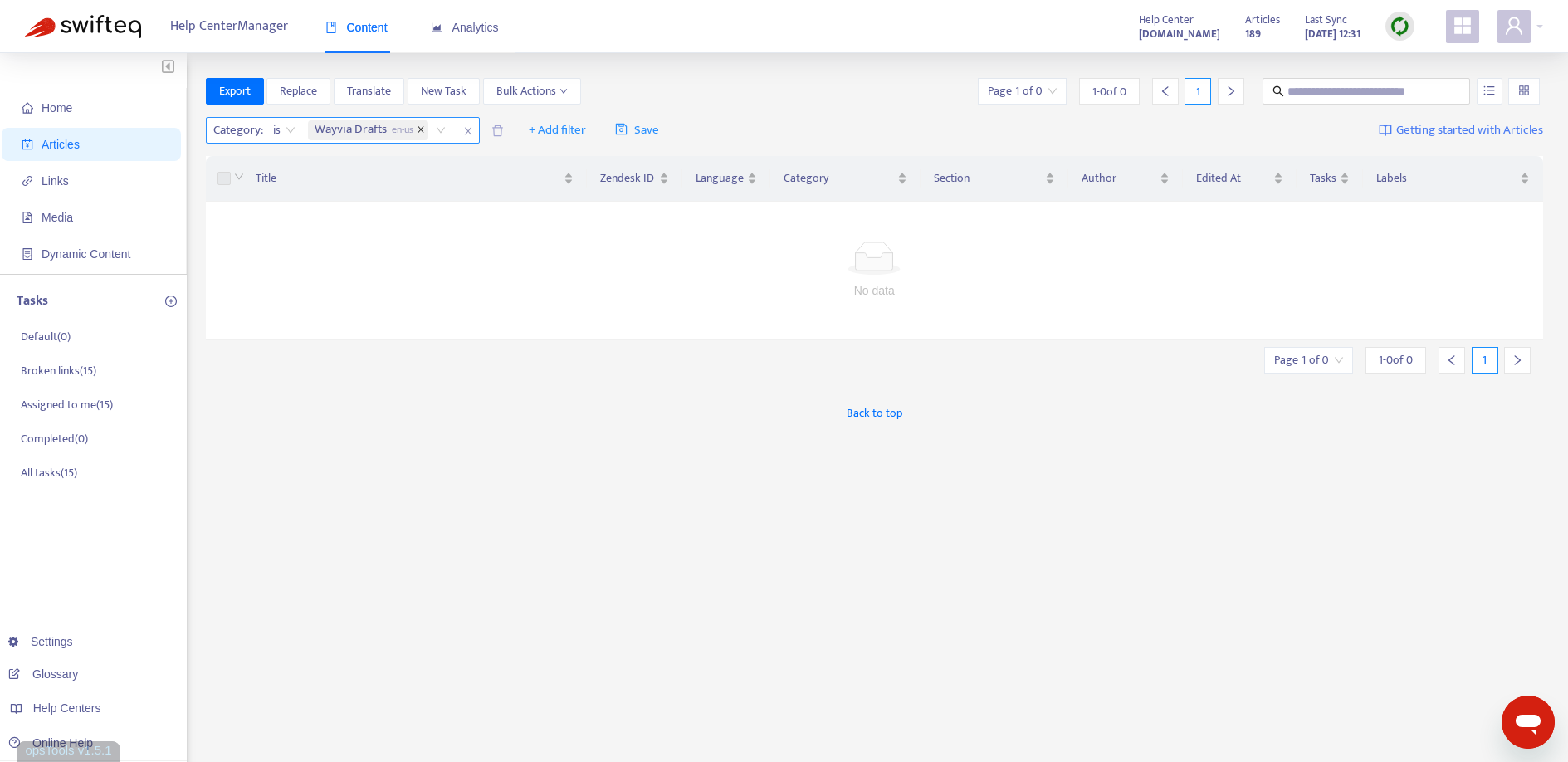 click 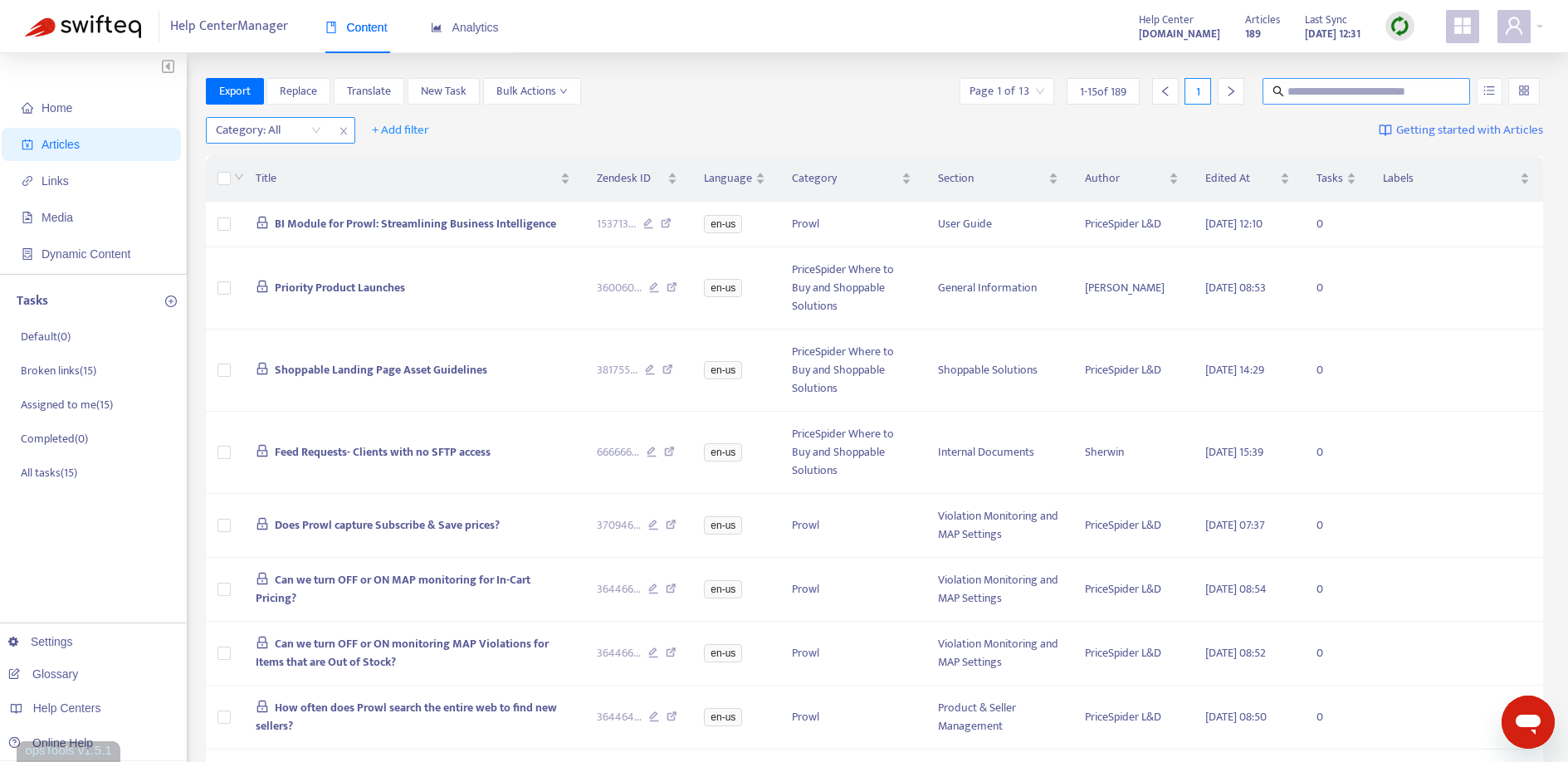 click at bounding box center [1367, 91] 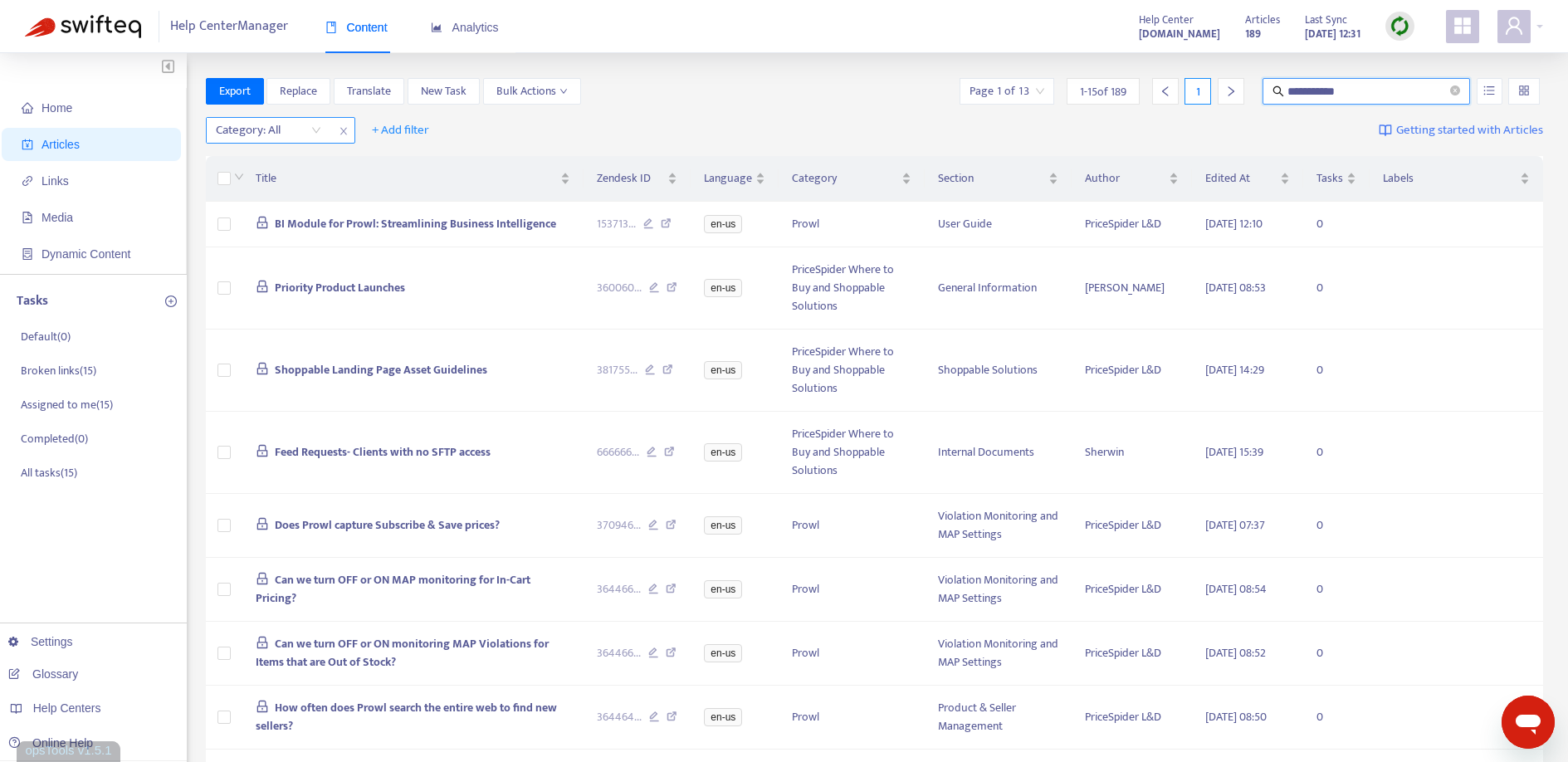 type on "**********" 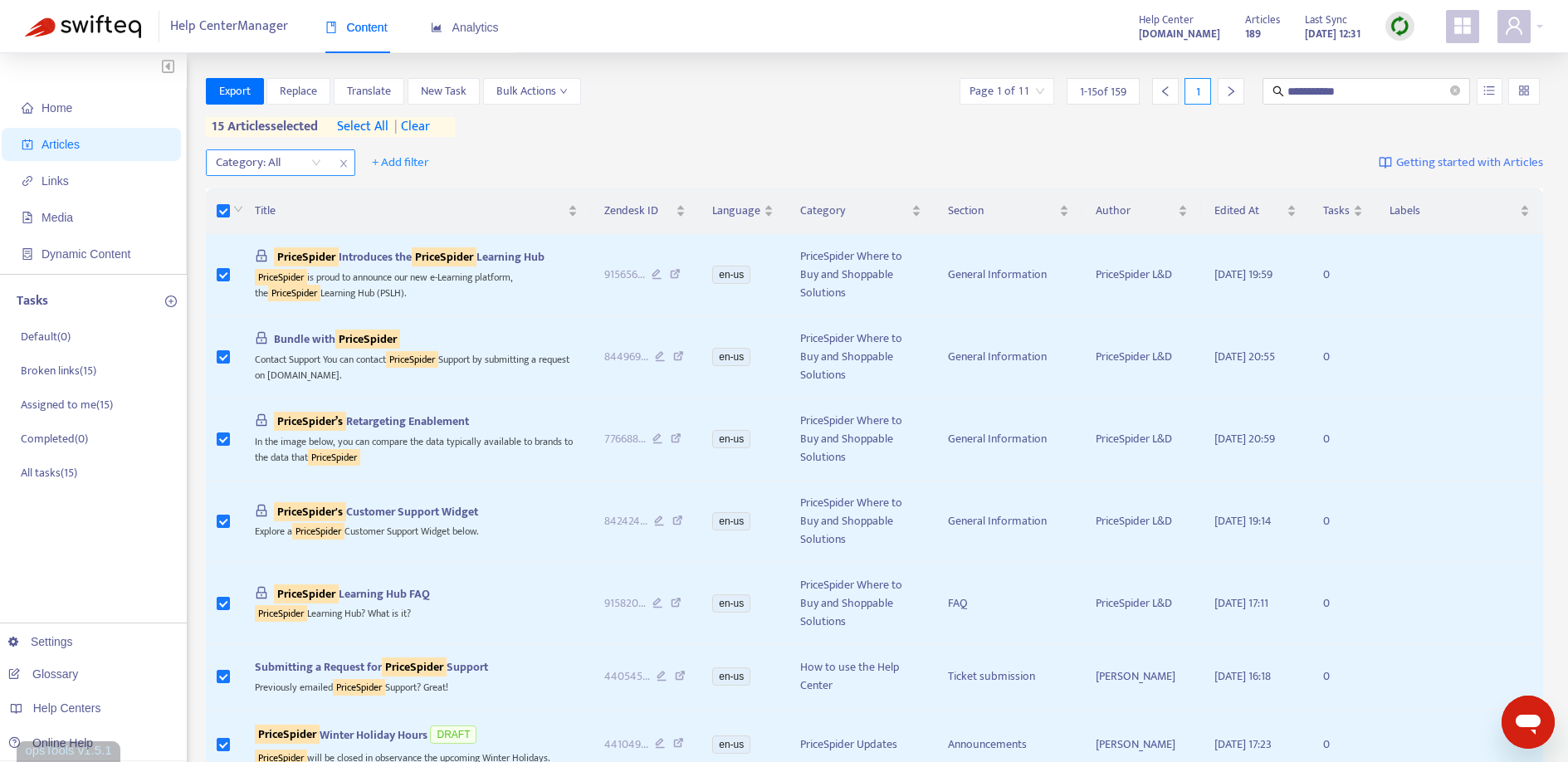 click on "select all" at bounding box center [363, 127] 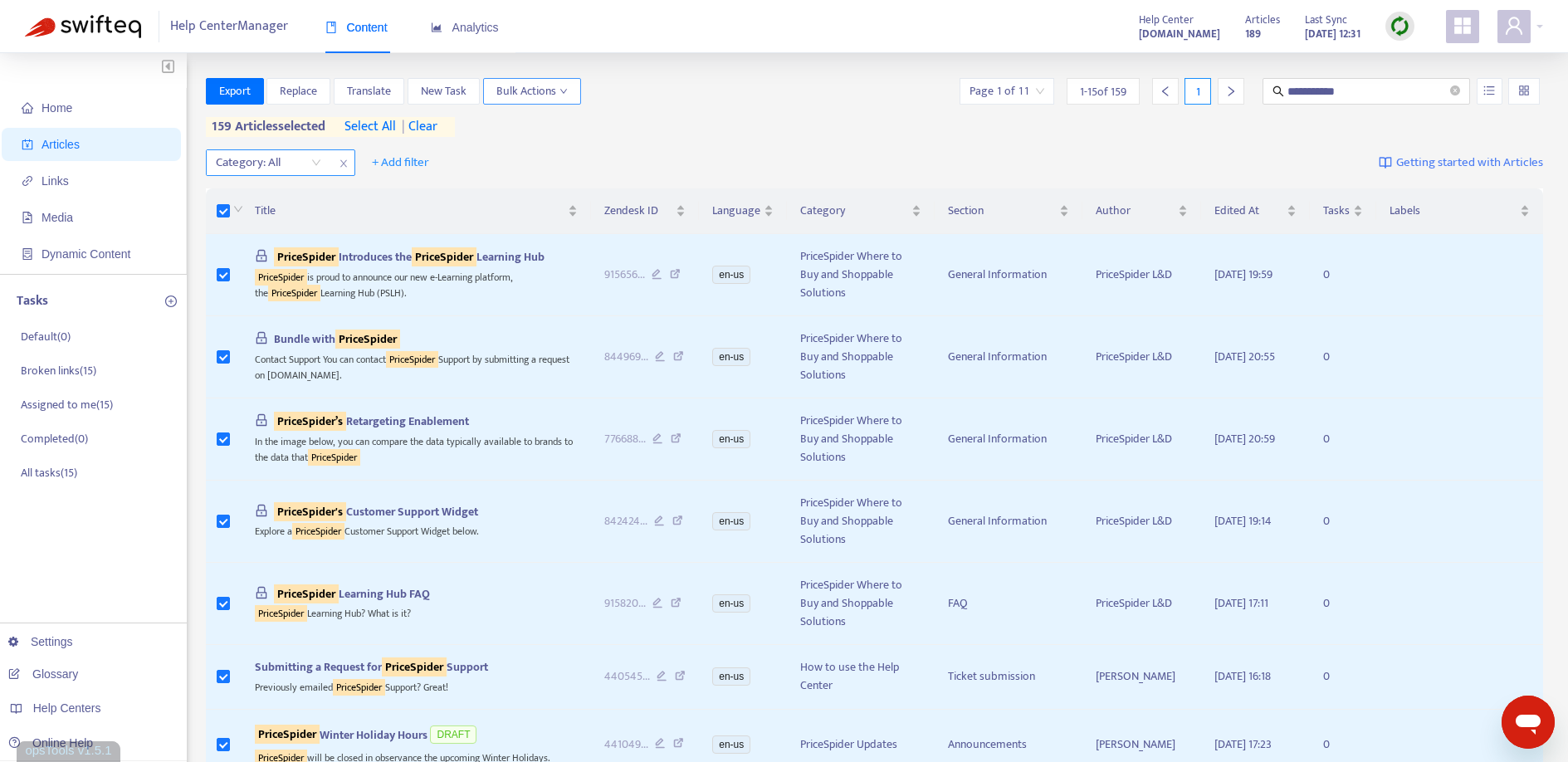 click on "Bulk Actions" at bounding box center [532, 91] 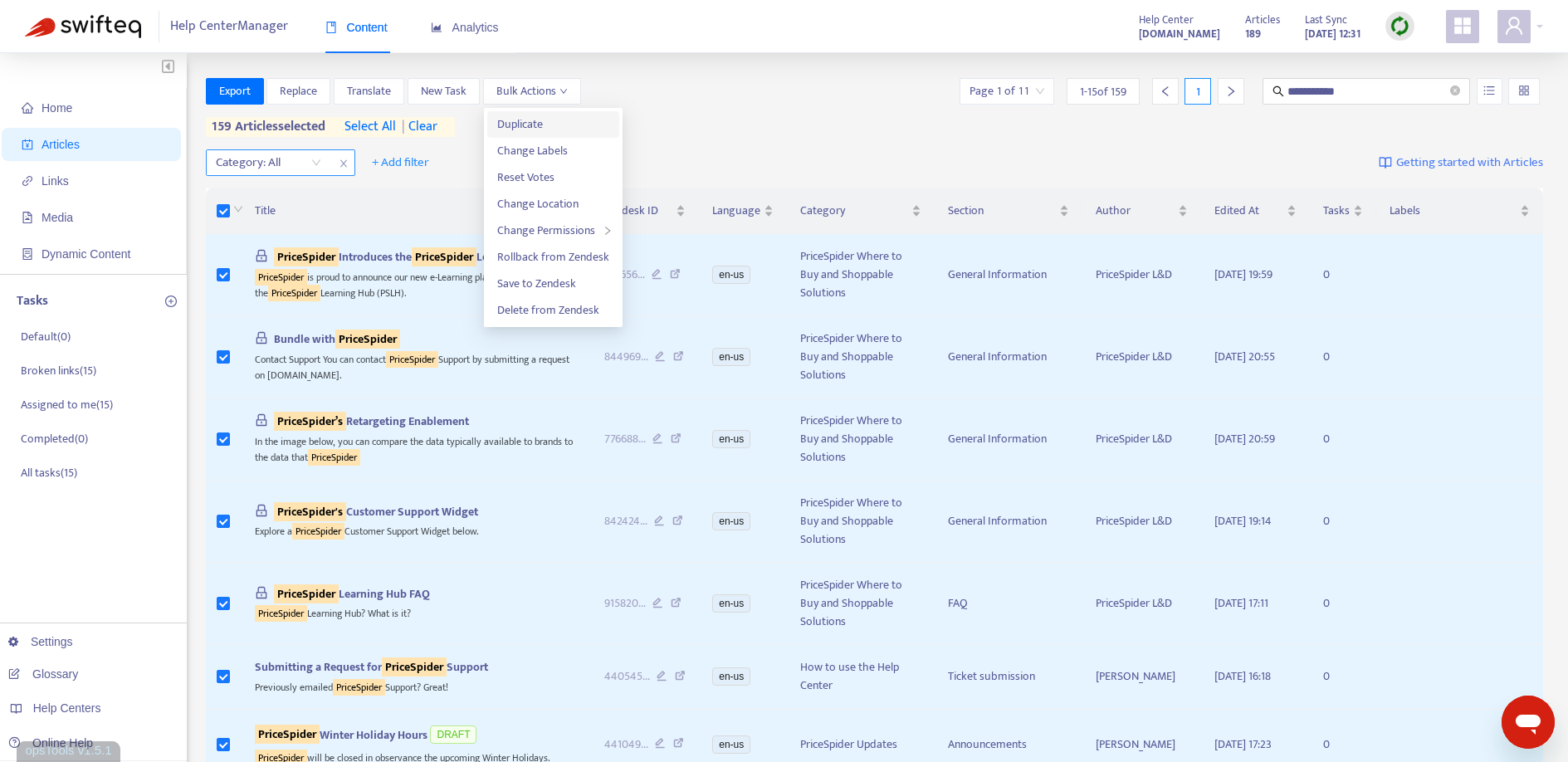 click on "Duplicate" at bounding box center [520, 124] 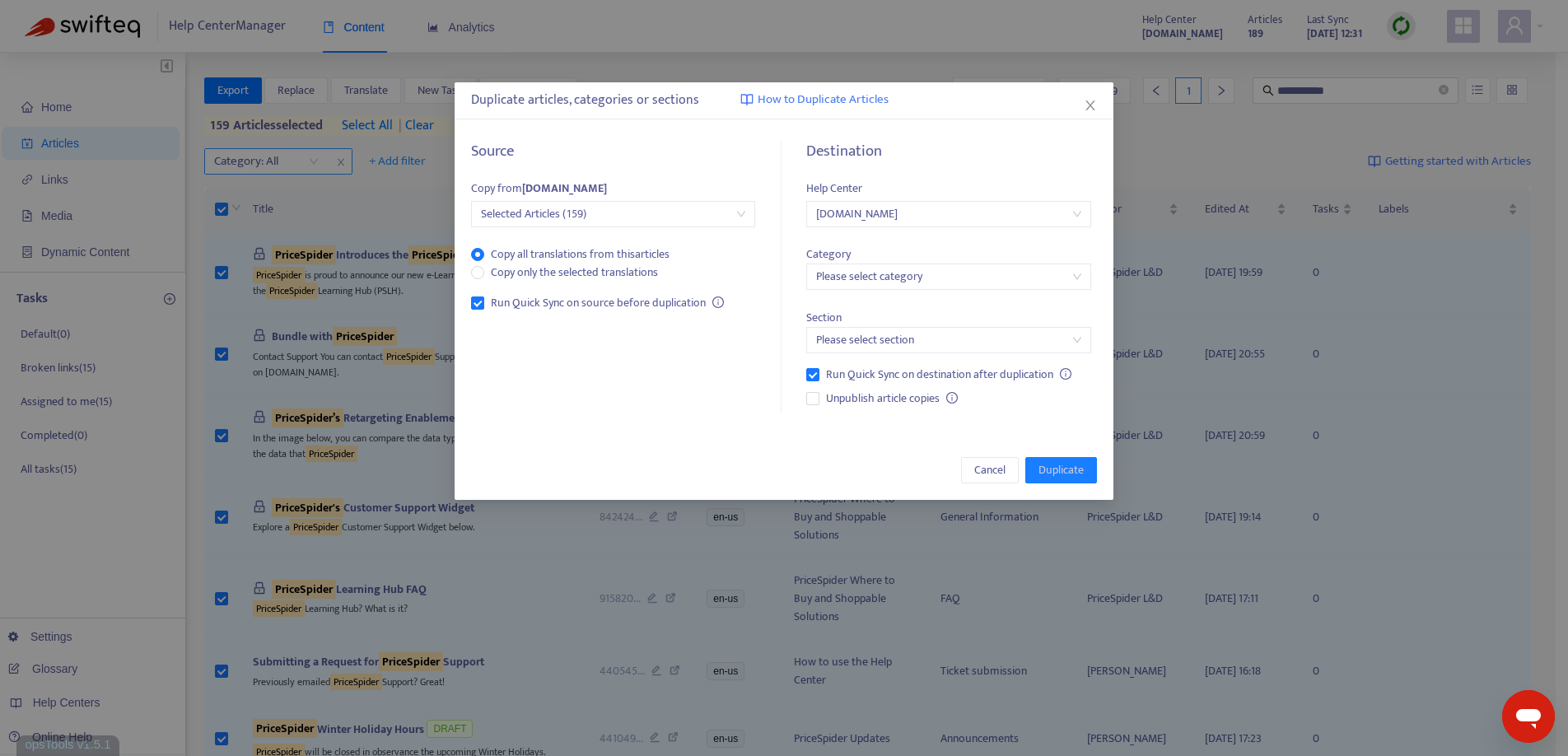 click at bounding box center (948, 277) 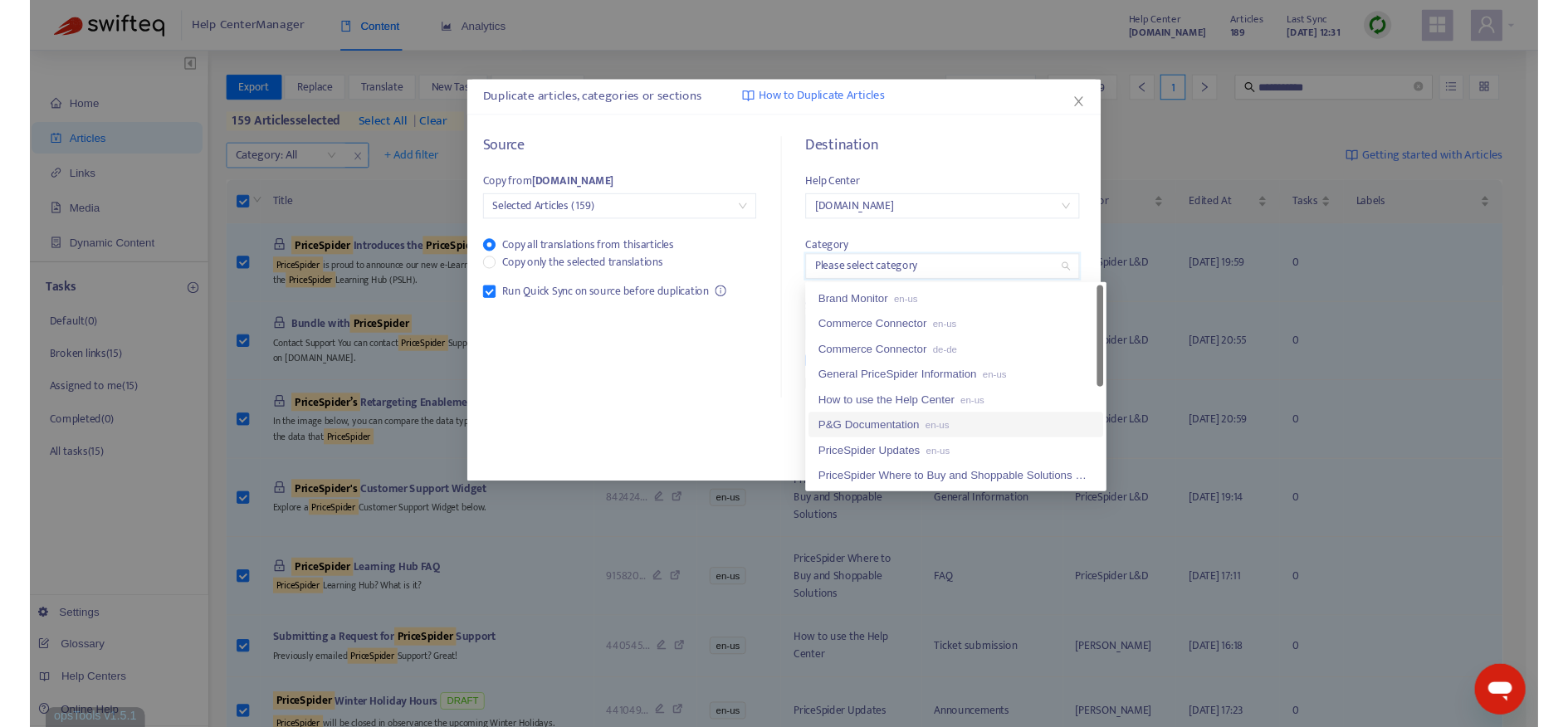 scroll, scrollTop: 53, scrollLeft: 0, axis: vertical 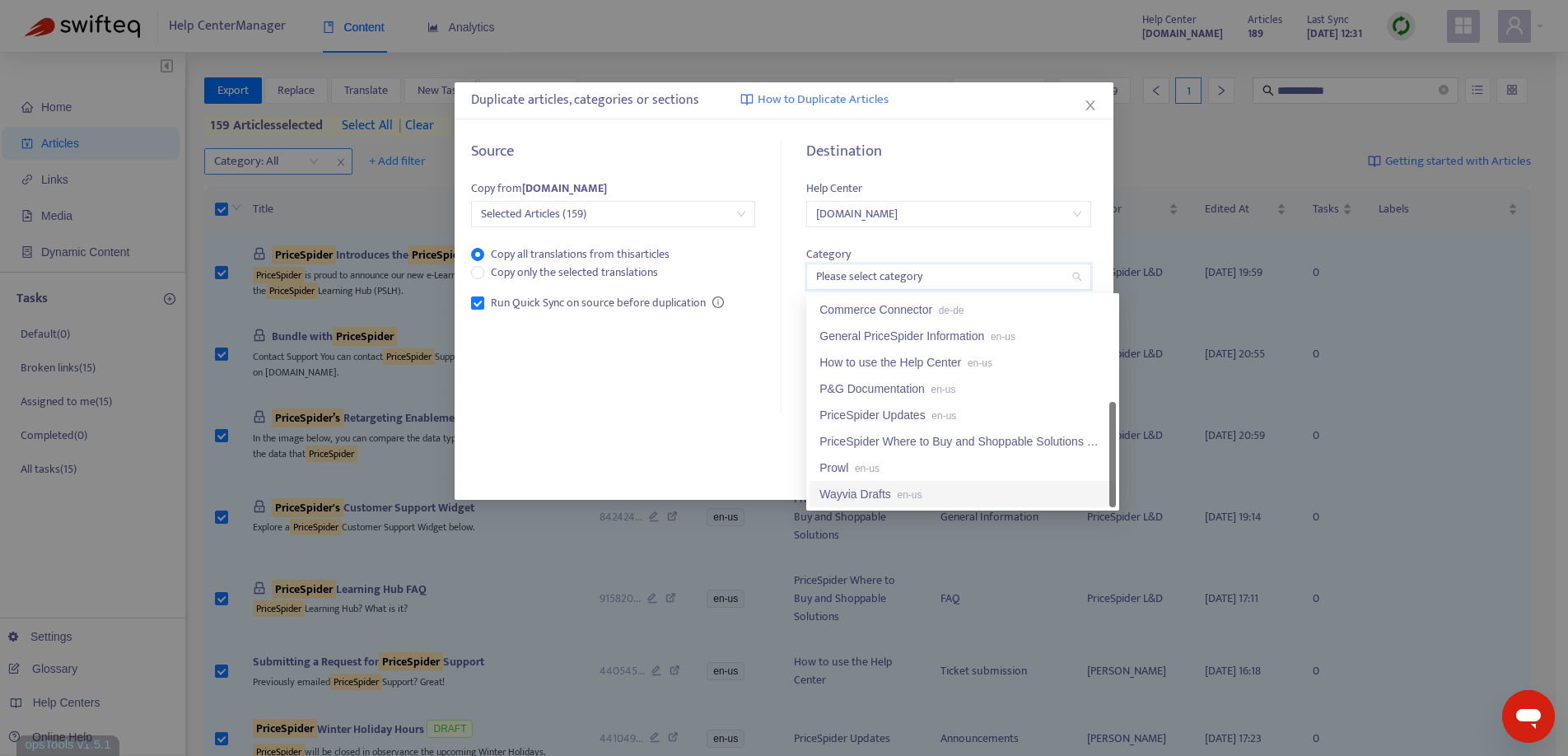 click on "Wayvia Drafts   en-us" at bounding box center (963, 494) 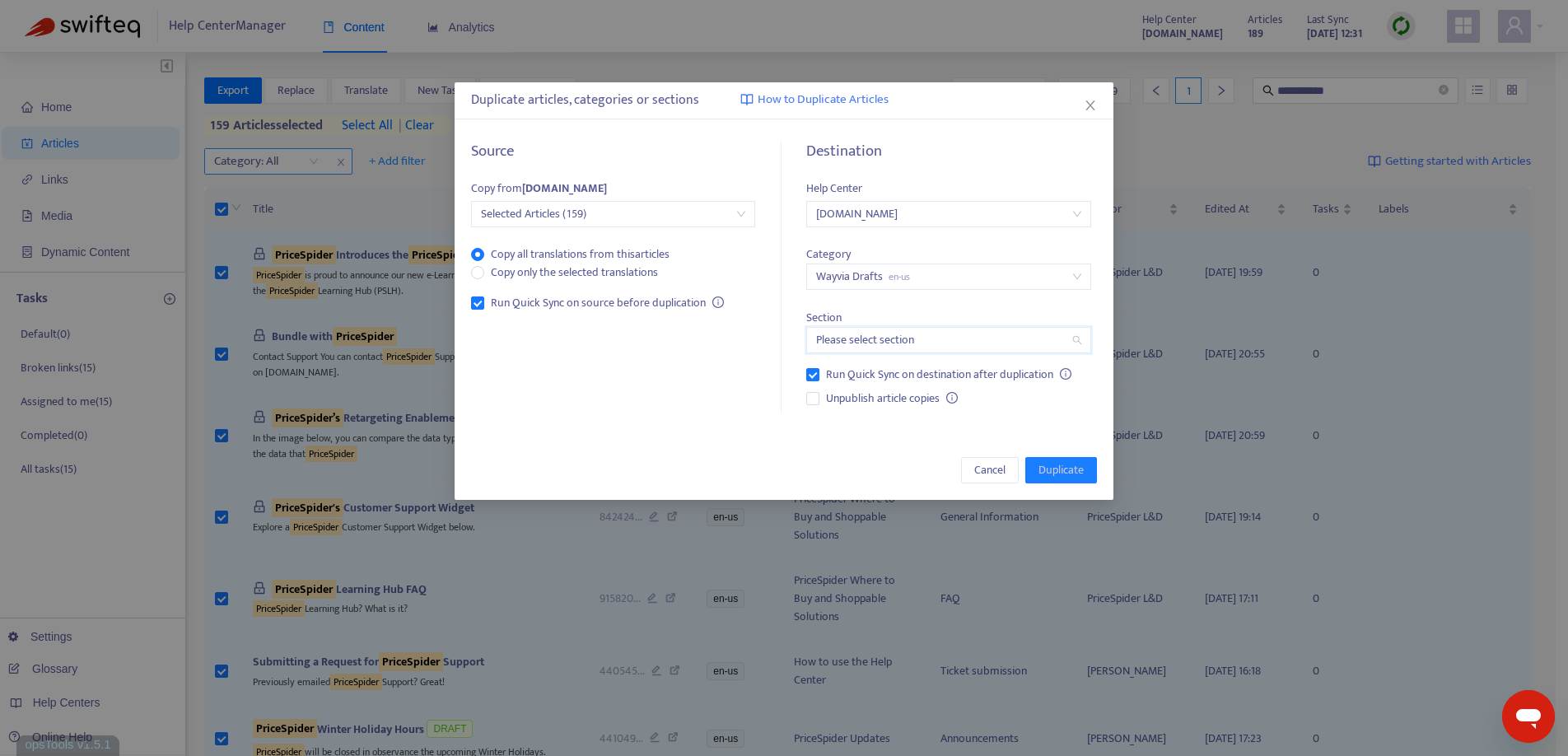 click at bounding box center [948, 340] 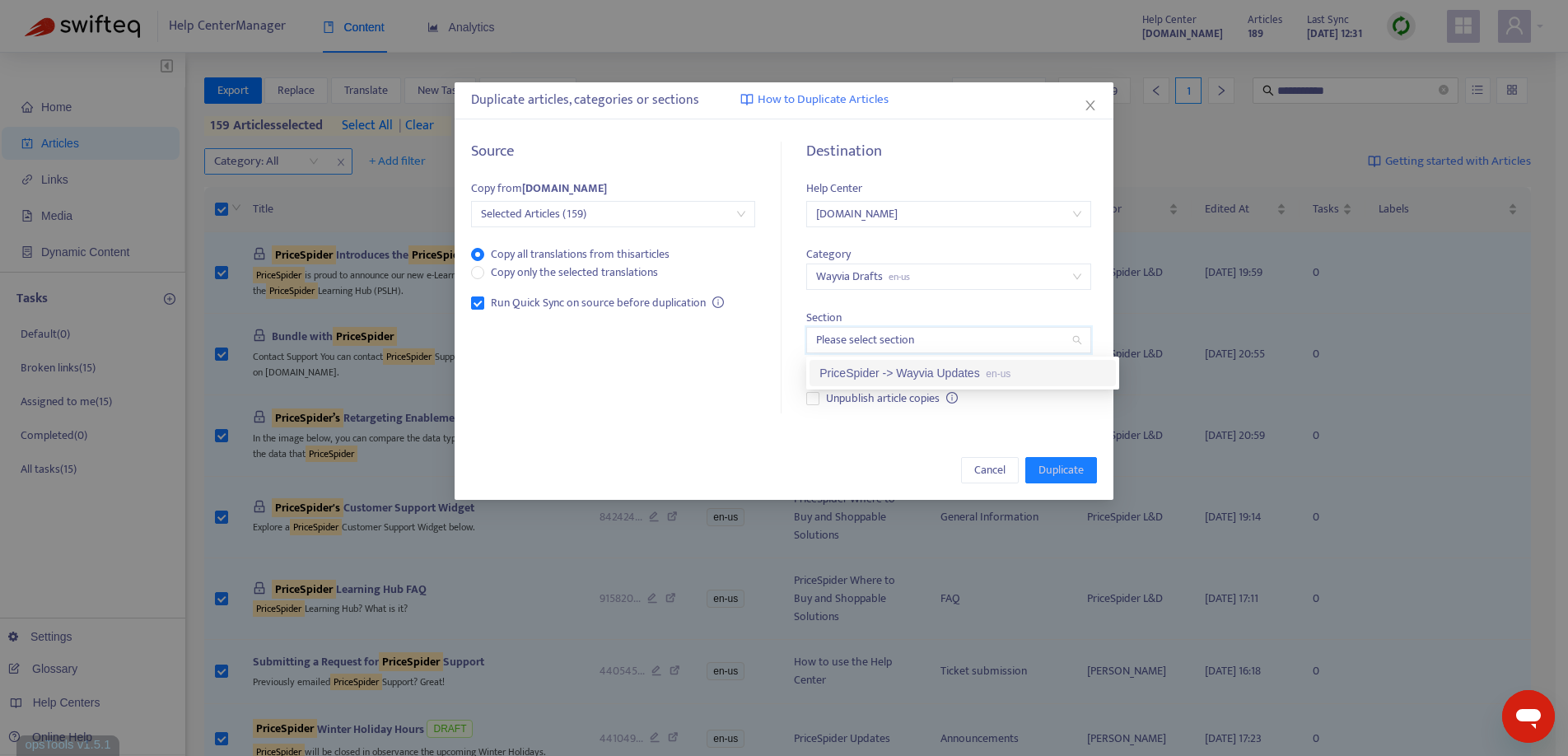click on "PriceSpider -> Wayvia Updates   en-us" at bounding box center [963, 373] 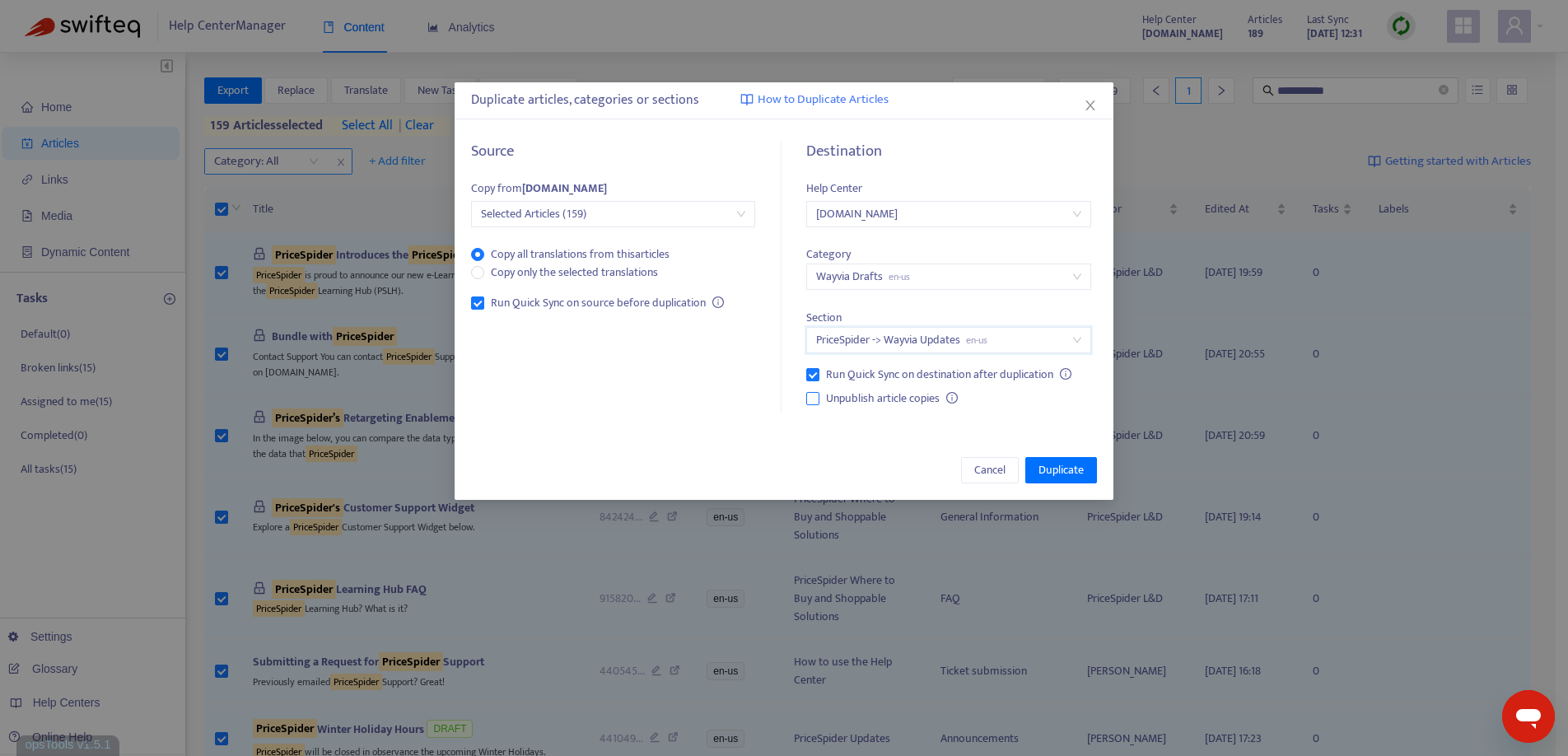 click on "Unpublish article copies" at bounding box center (883, 399) 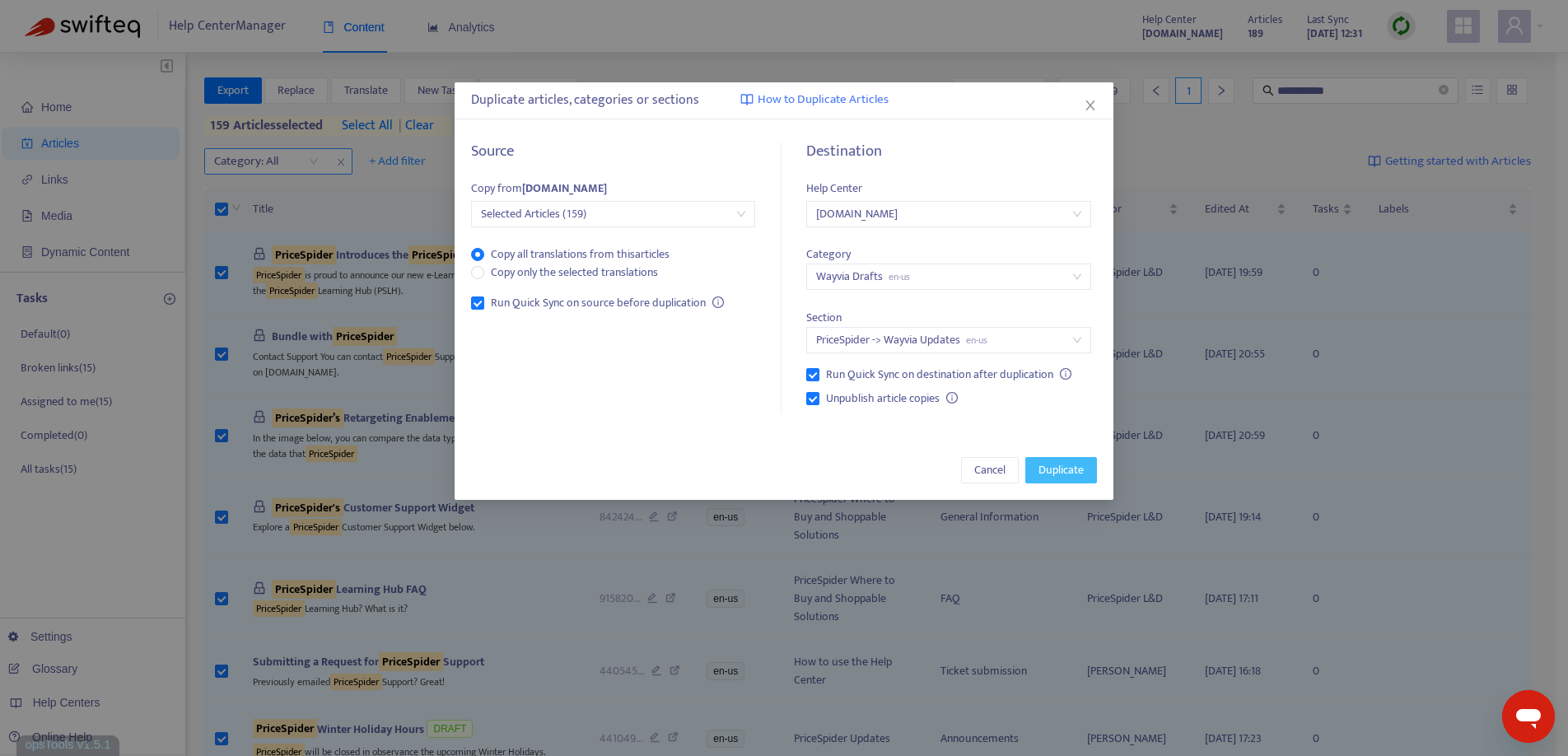 click on "Duplicate" at bounding box center [1061, 470] 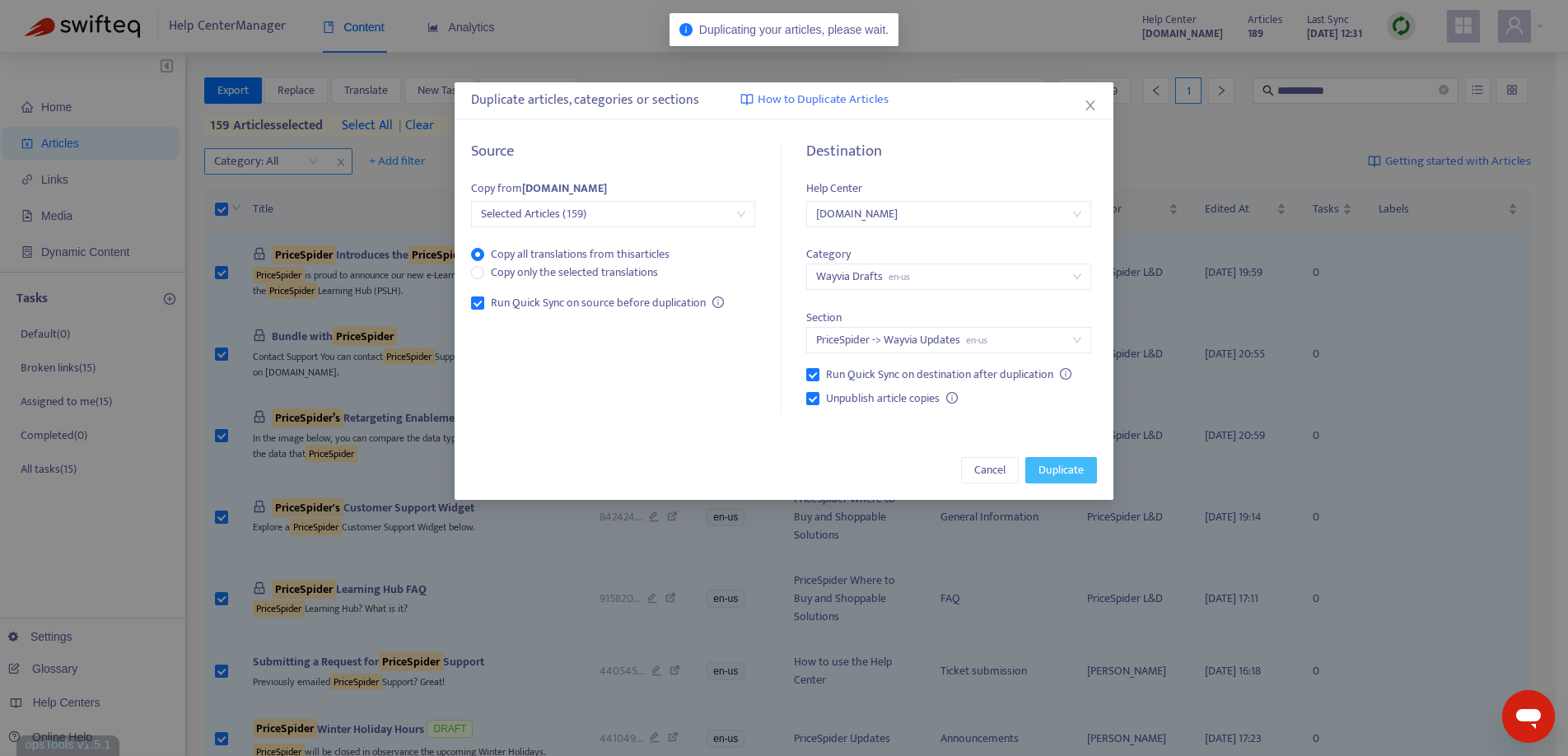 type 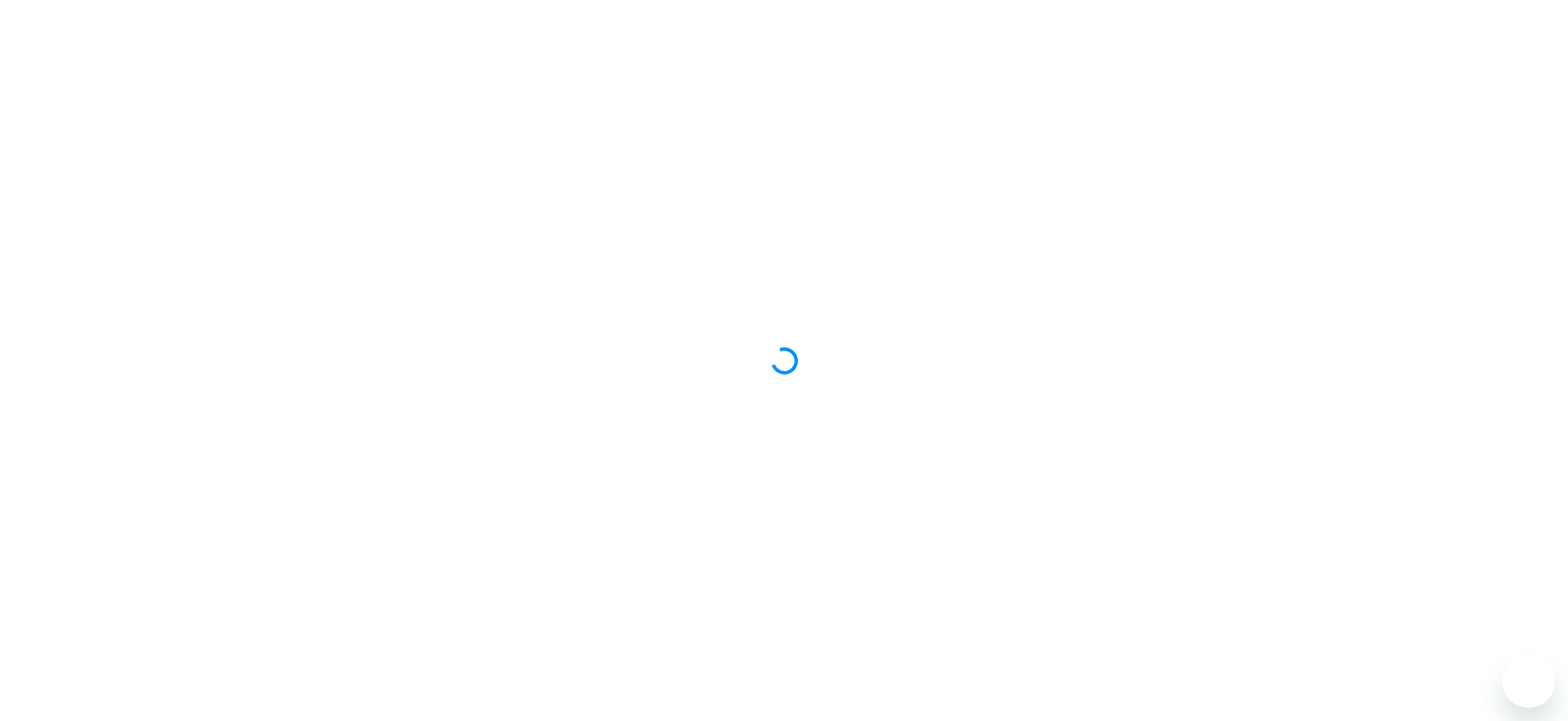 scroll, scrollTop: 0, scrollLeft: 0, axis: both 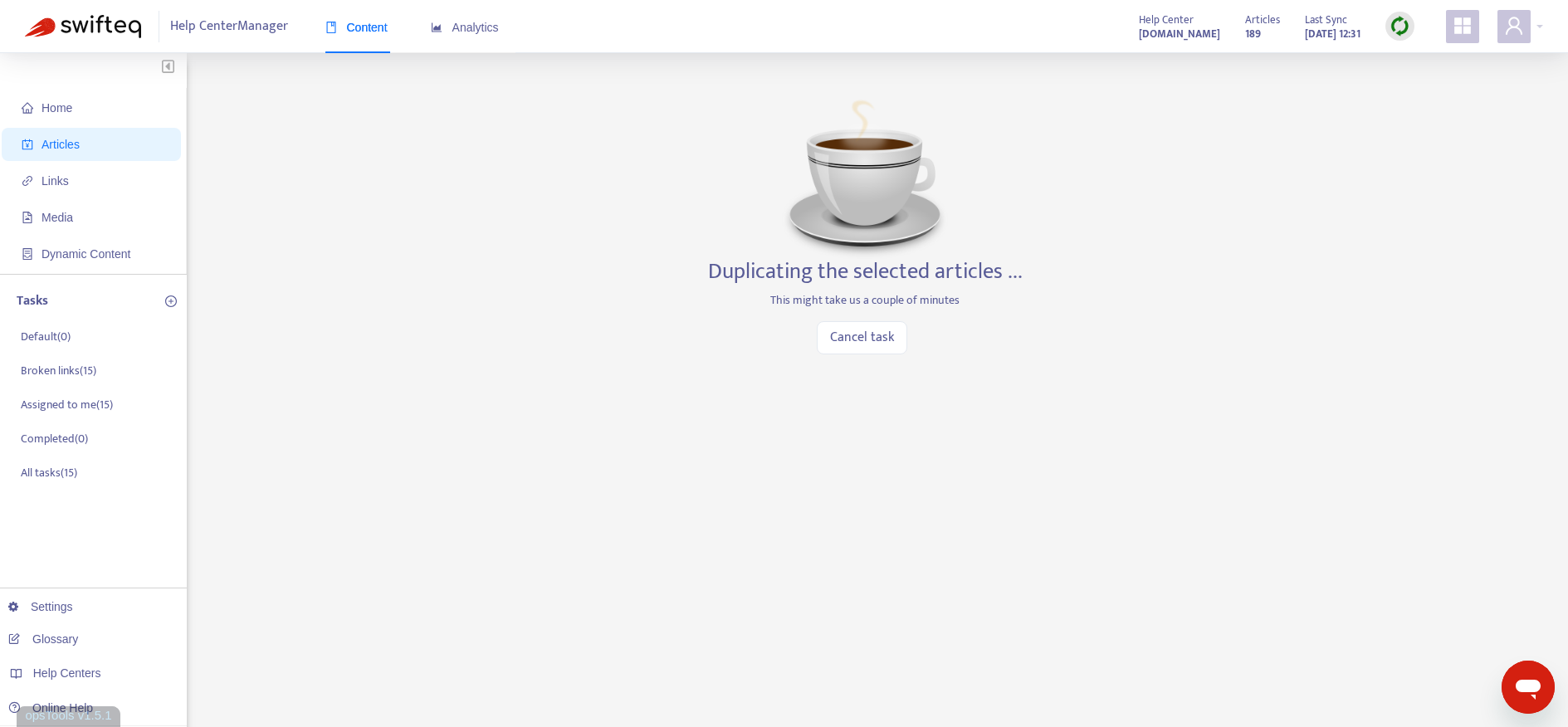 click on "Home Articles Links Media Dynamic Content Tasks Default  ( 0 ) Broken links  ( 15 ) Assigned to me  ( 15 ) Completed  ( 0 ) All tasks  ( 15 ) Settings Glossary Help Centers Online Help Duplicating the selected articles ... This might take us a couple of minutes Cancel task" at bounding box center (784, 564) 